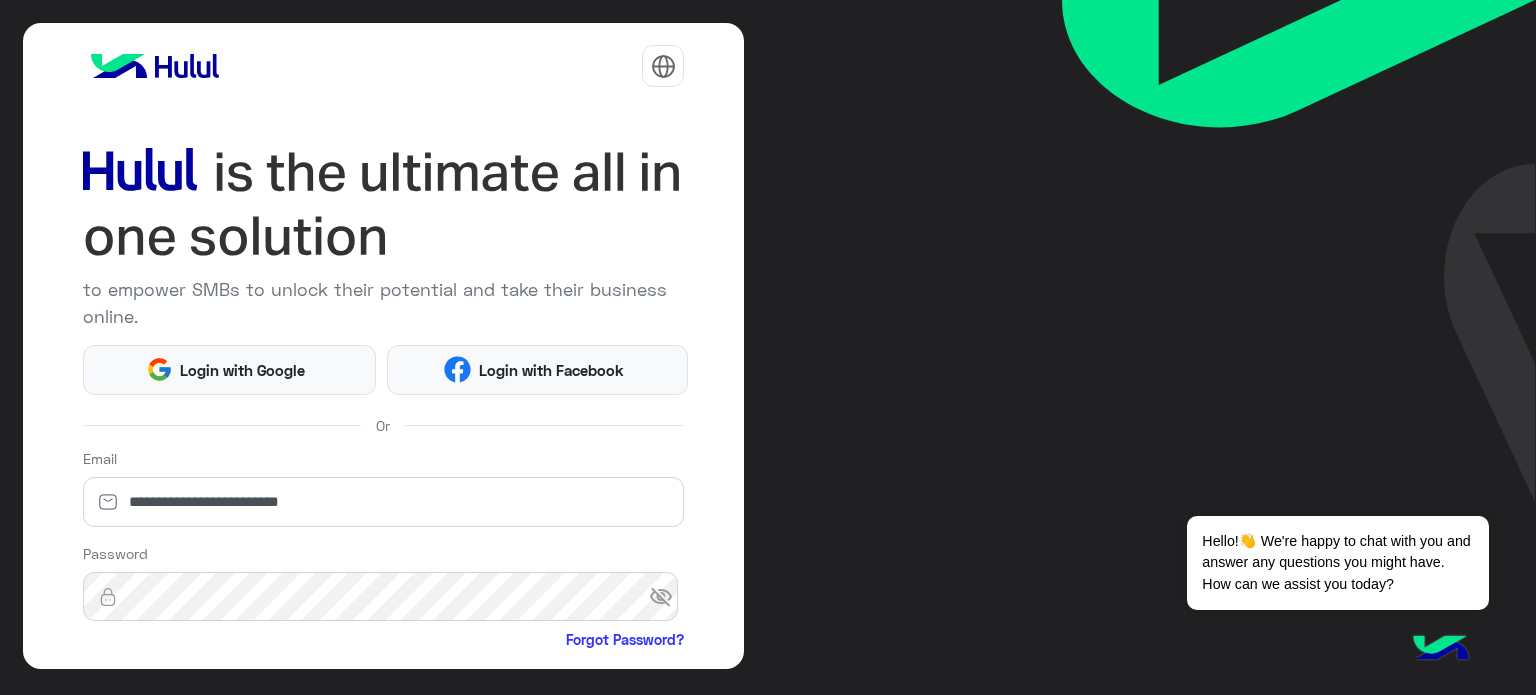 scroll, scrollTop: 0, scrollLeft: 0, axis: both 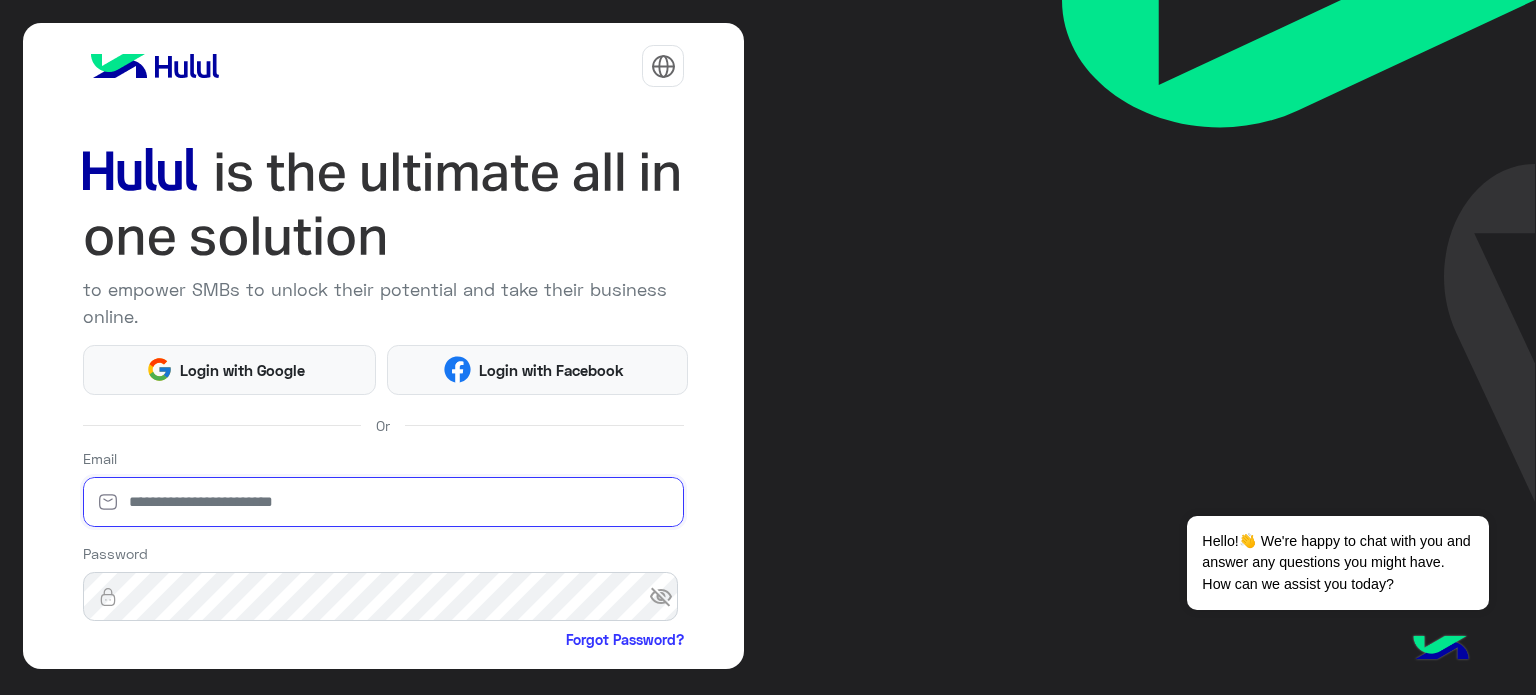 type on "**********" 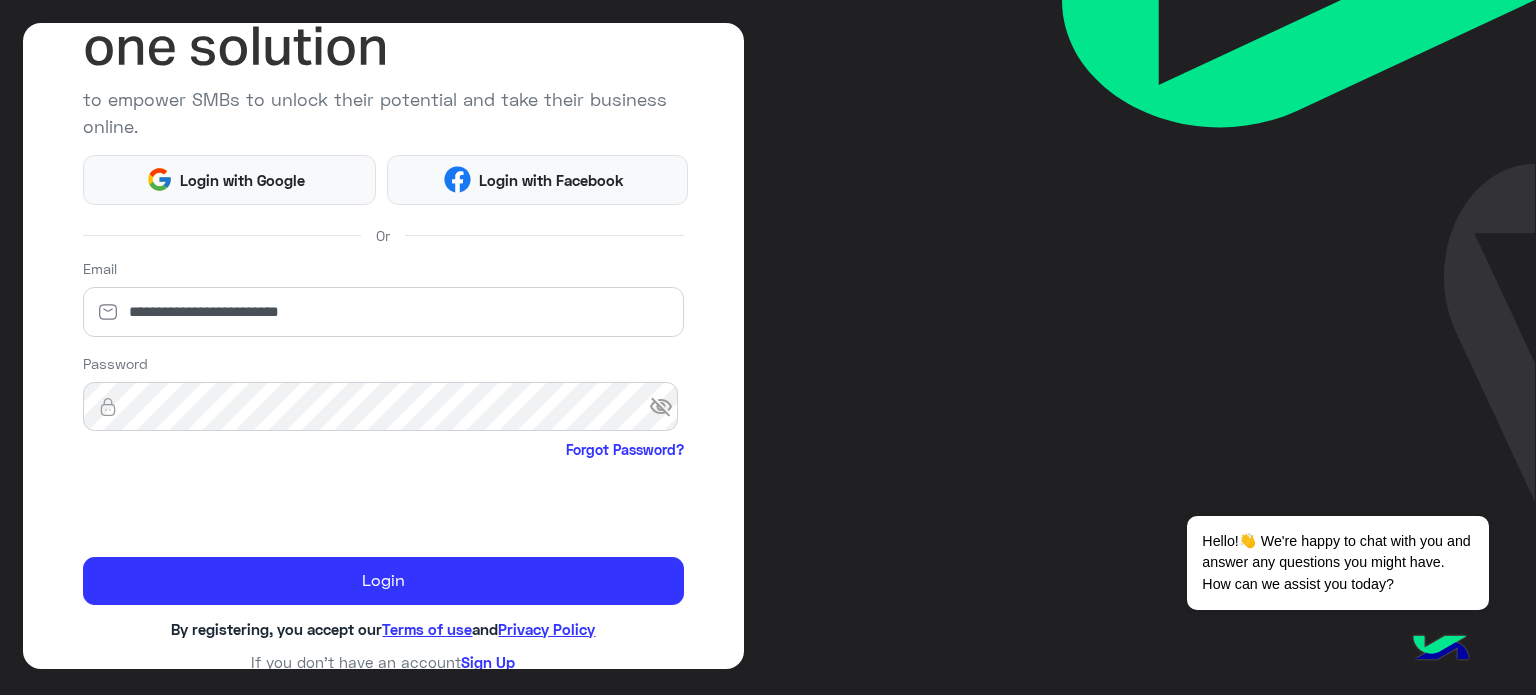 scroll, scrollTop: 204, scrollLeft: 0, axis: vertical 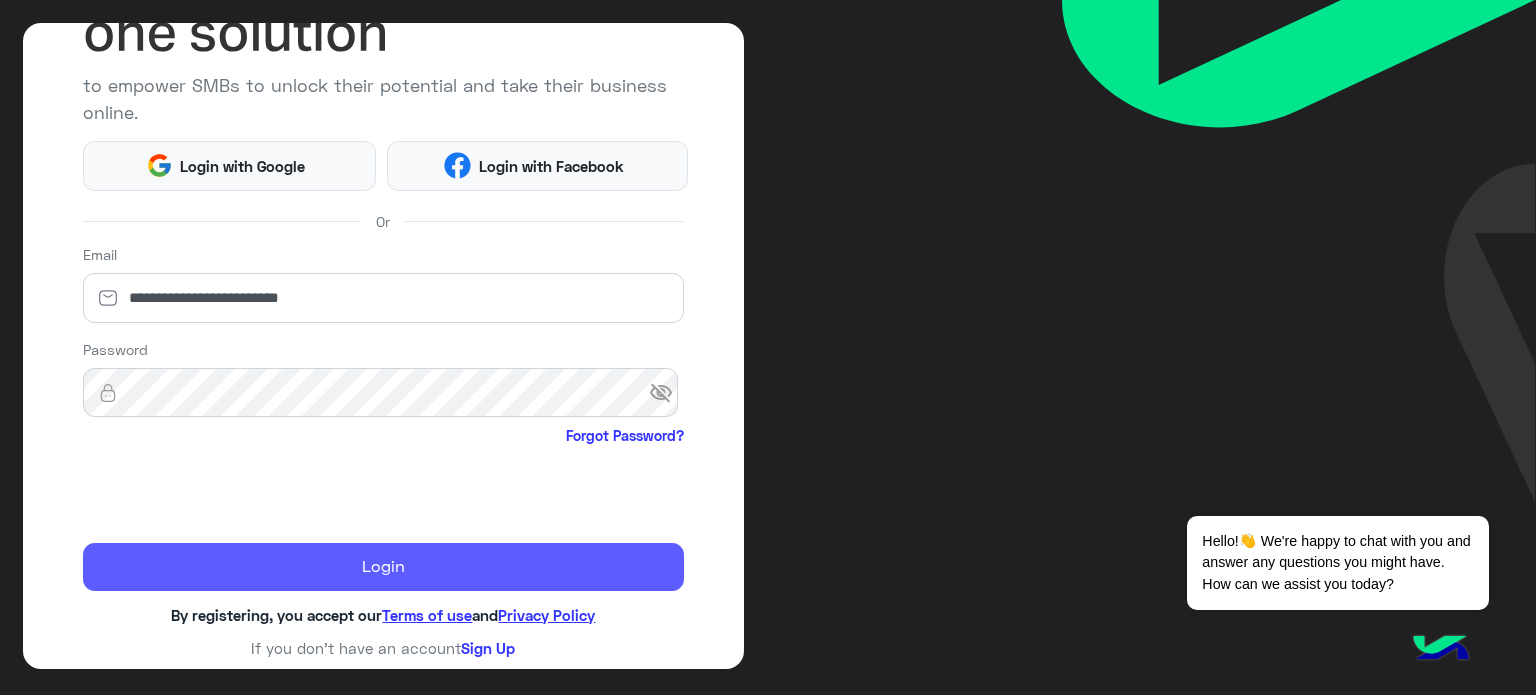click on "Login" 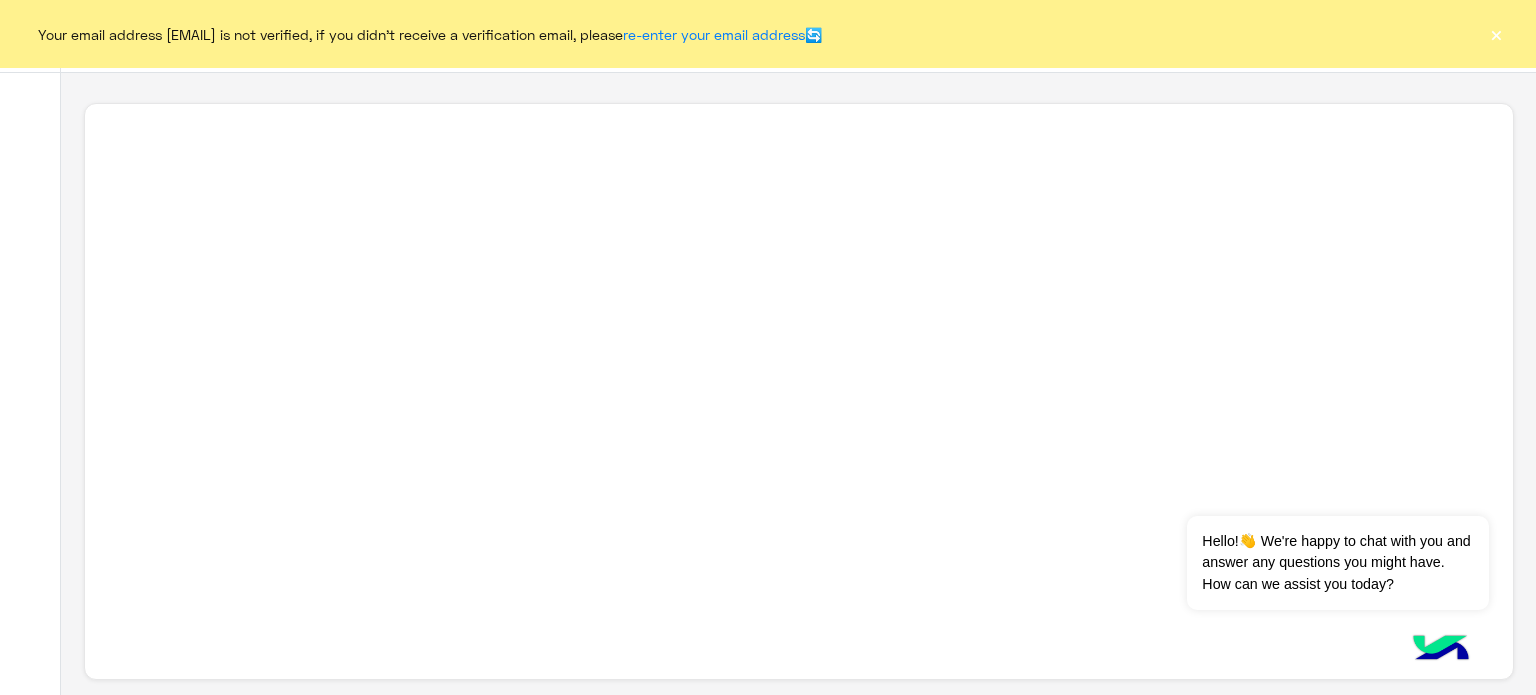 click on "×" 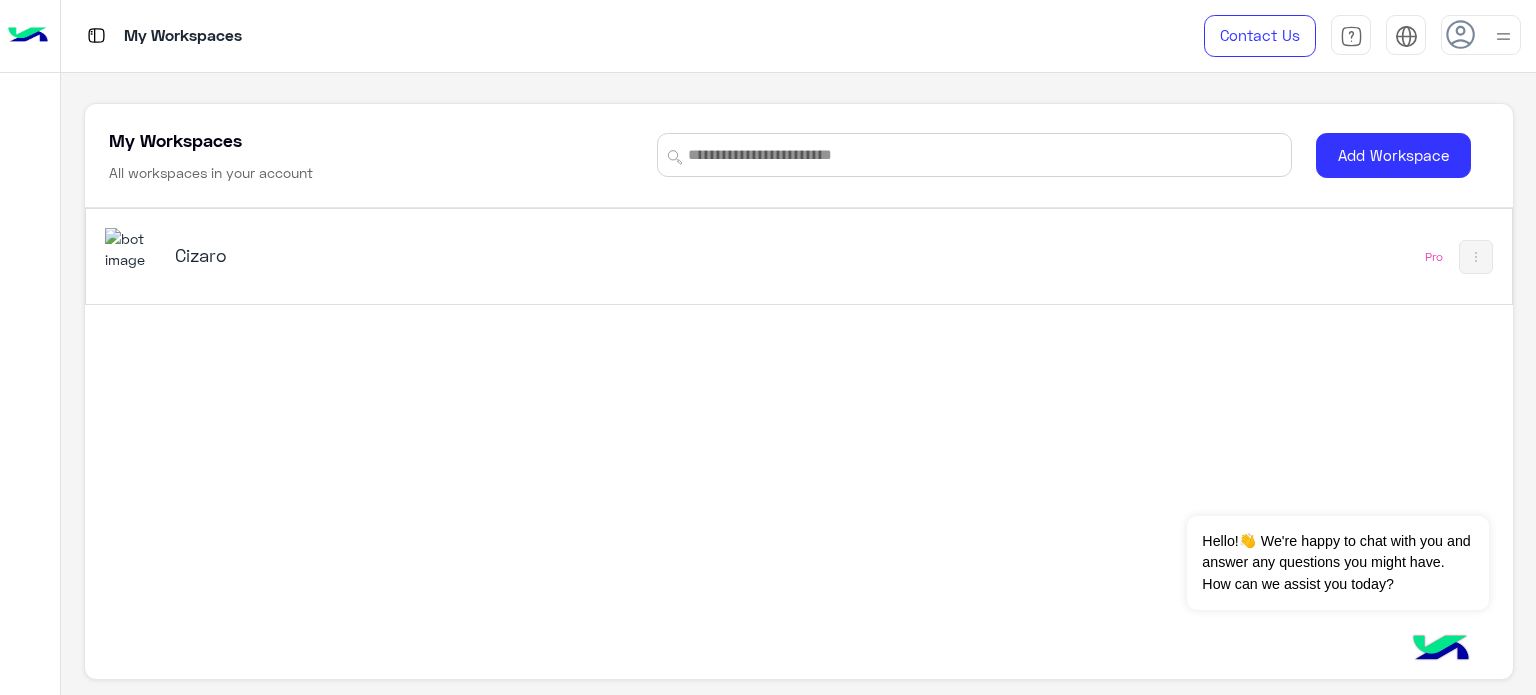 click on "Cizaro" at bounding box center [425, 255] 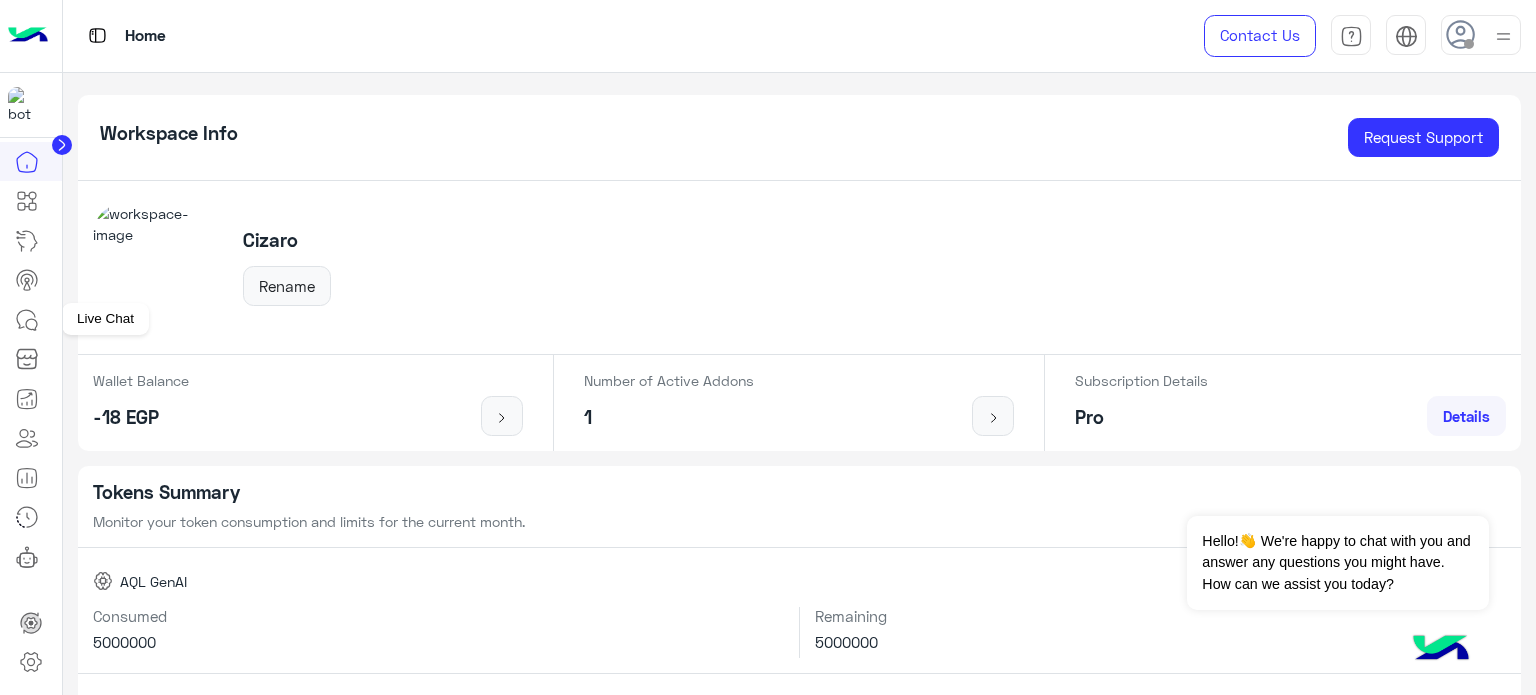 click 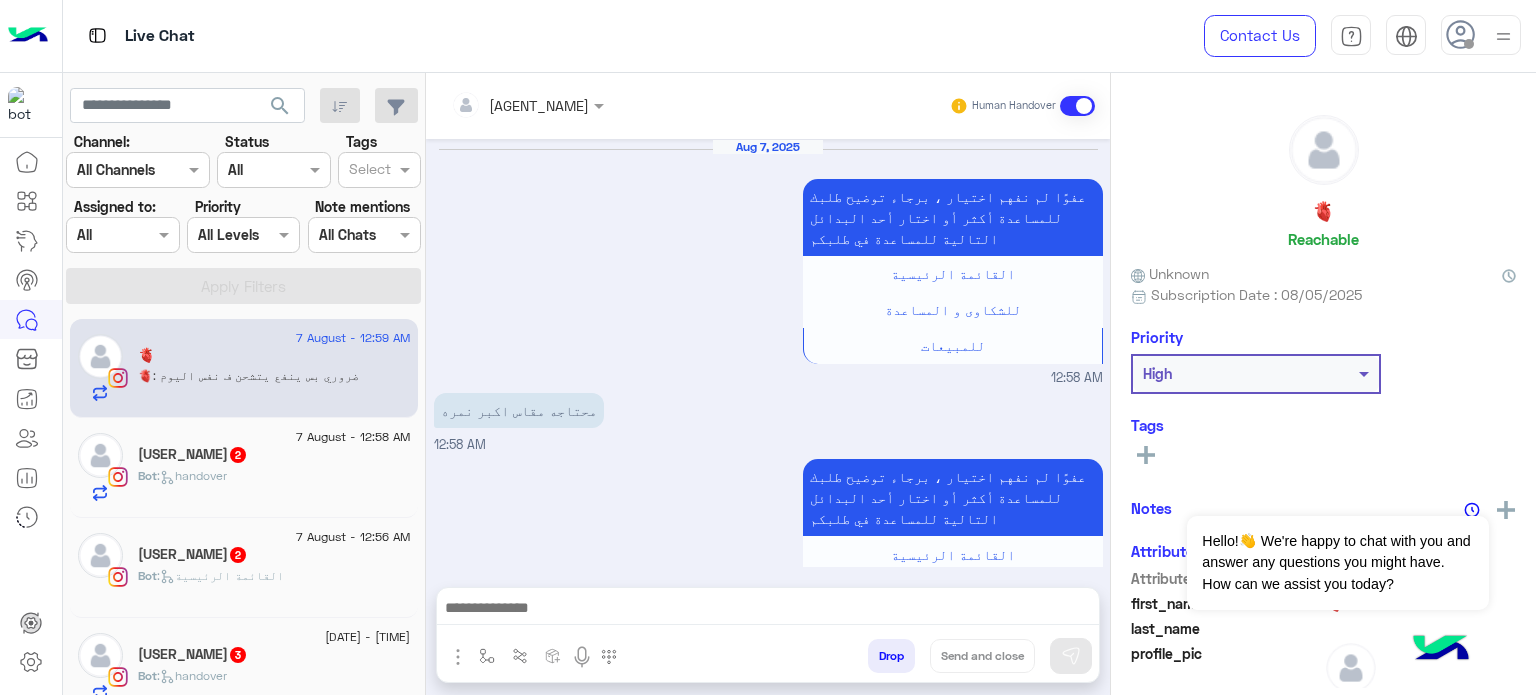 scroll, scrollTop: 1192, scrollLeft: 0, axis: vertical 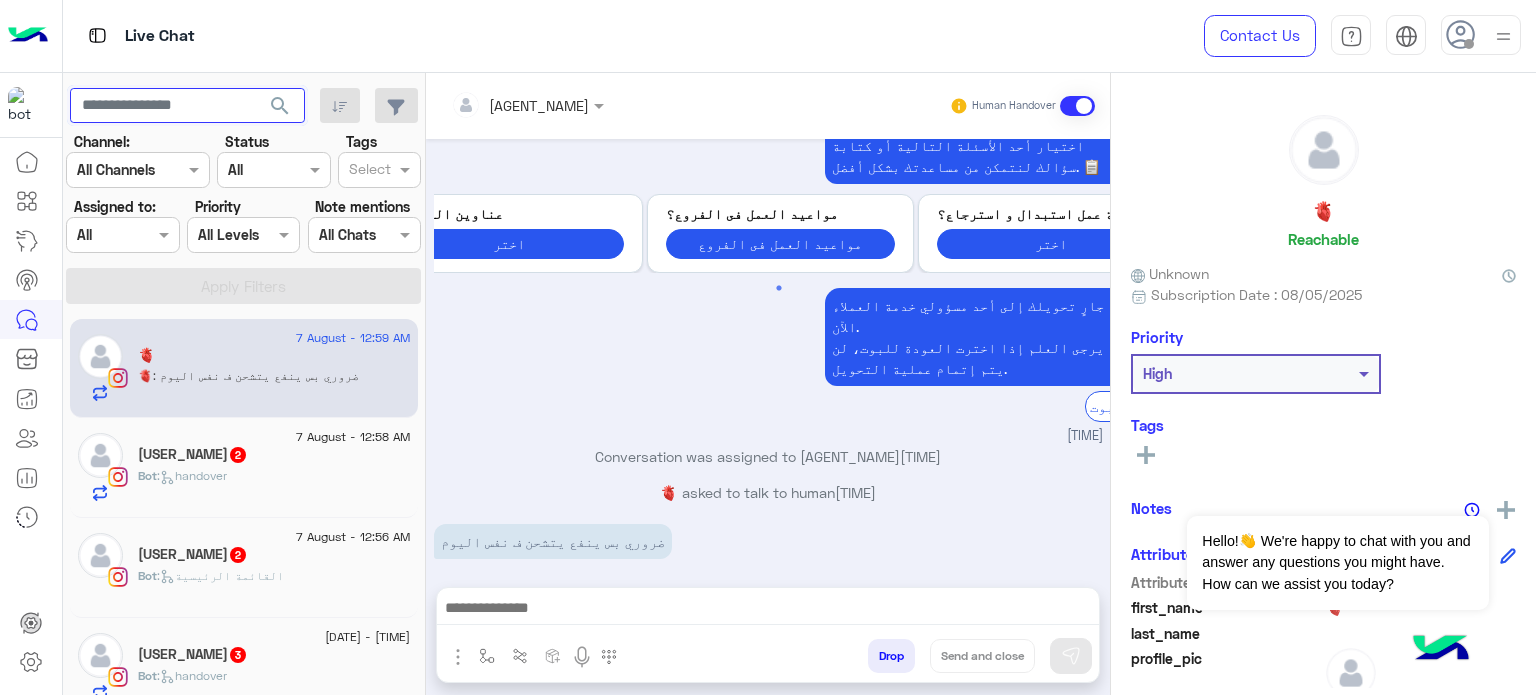 click at bounding box center [187, 106] 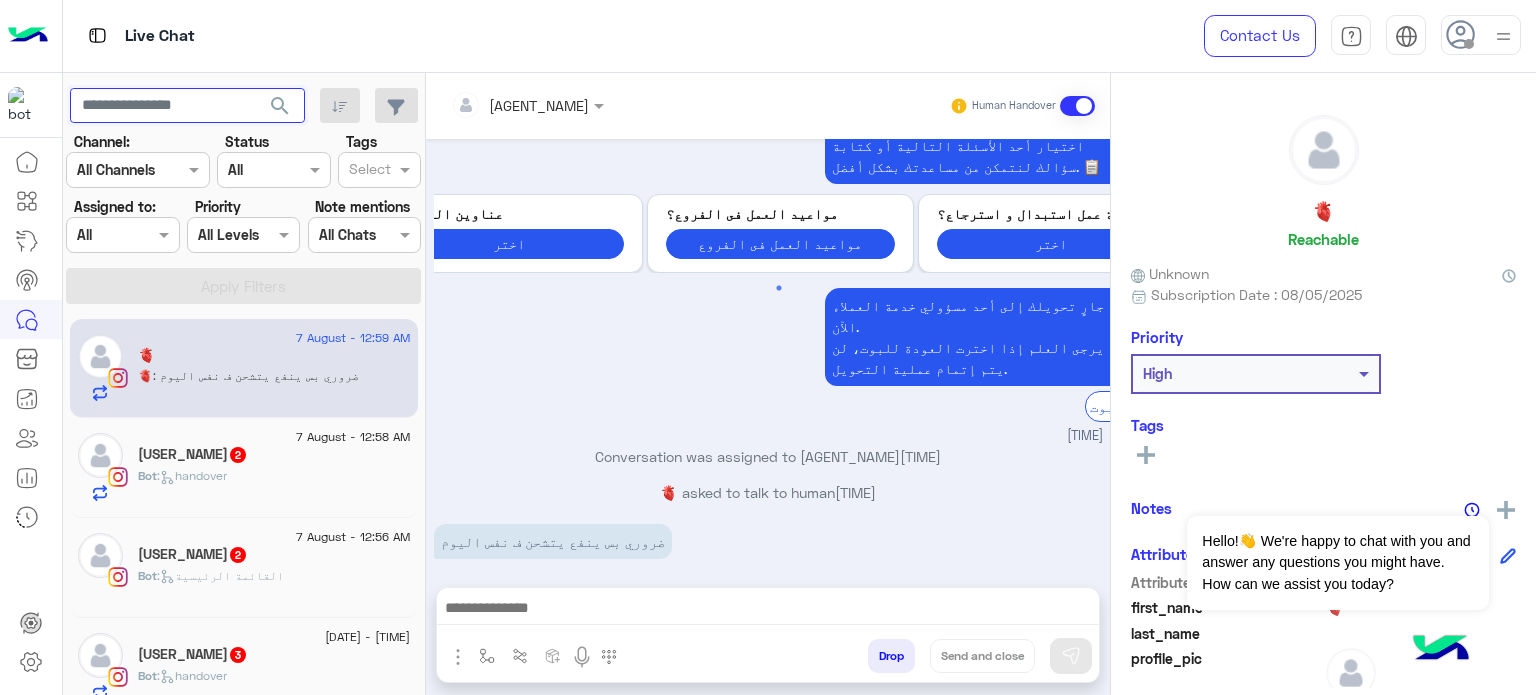 paste on "******" 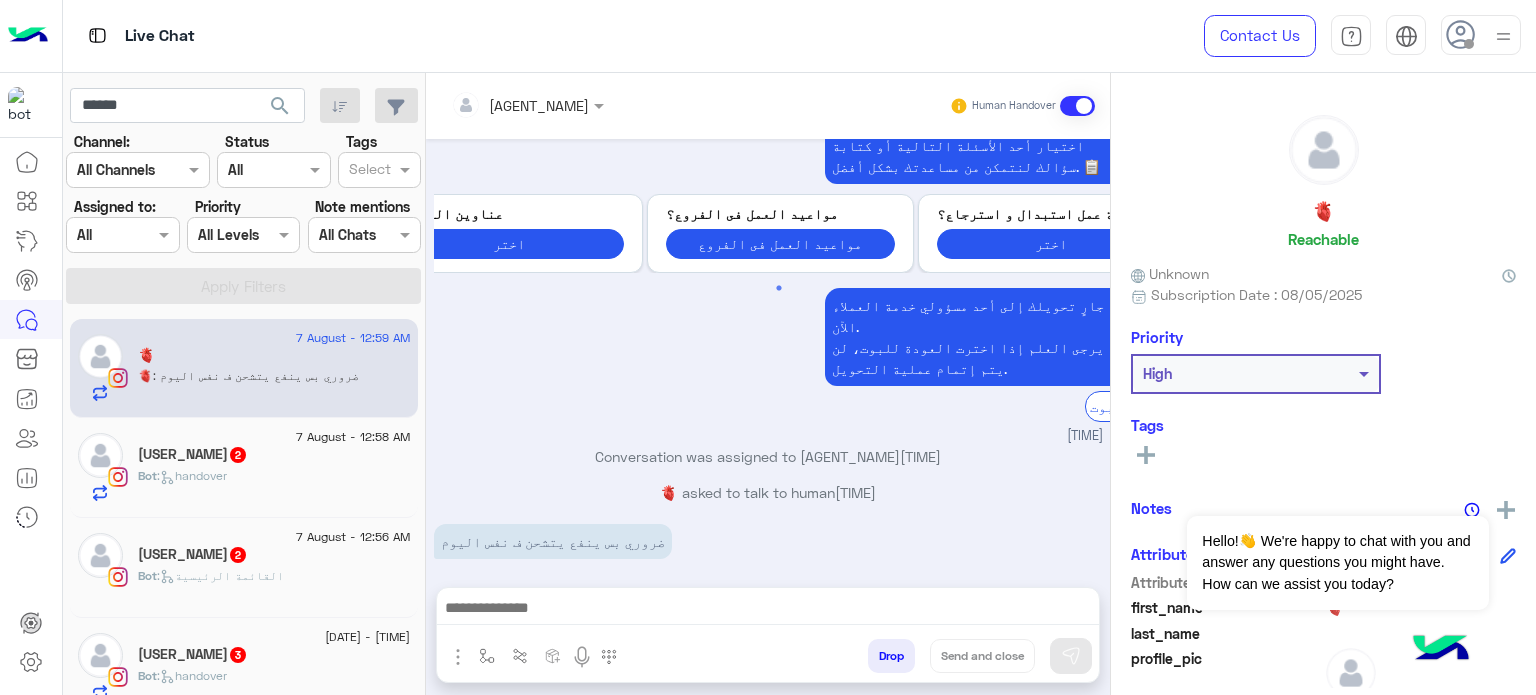 click on "search" 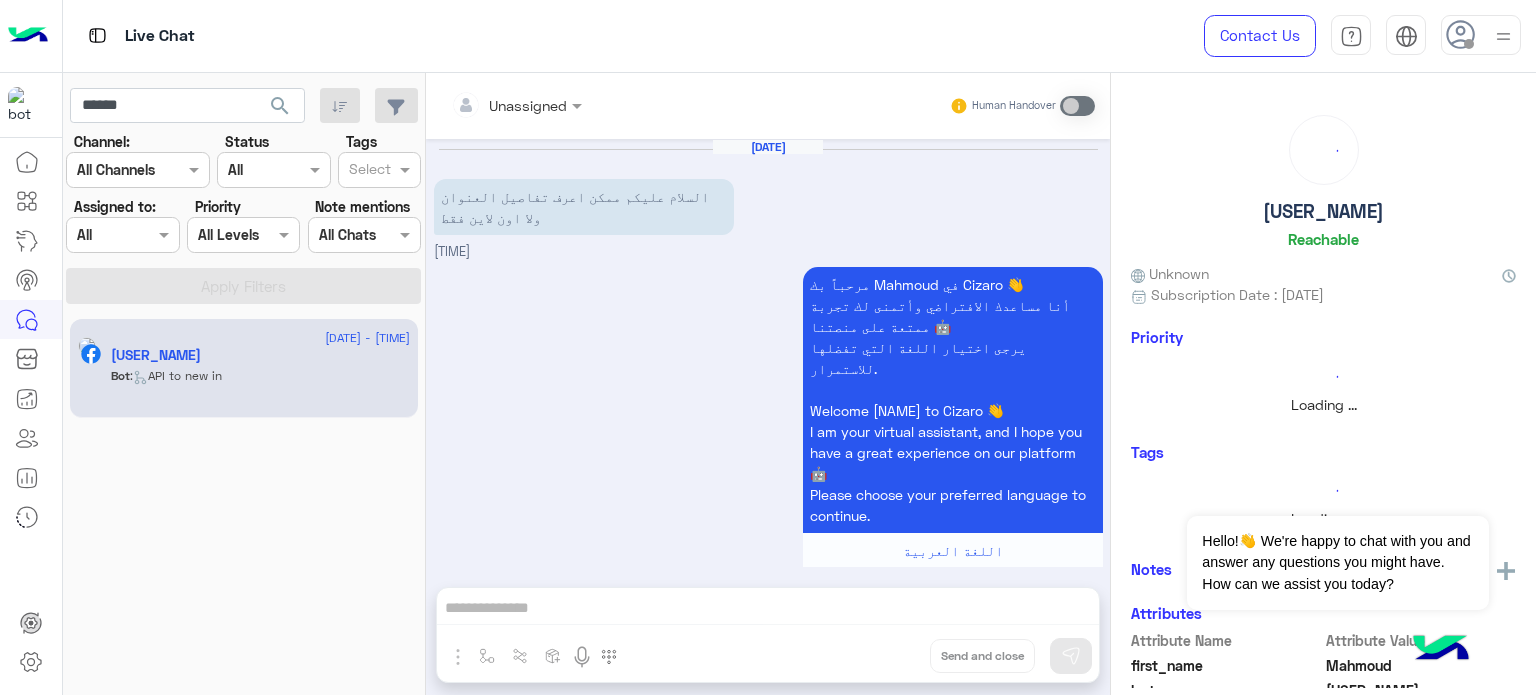 scroll, scrollTop: 685, scrollLeft: 0, axis: vertical 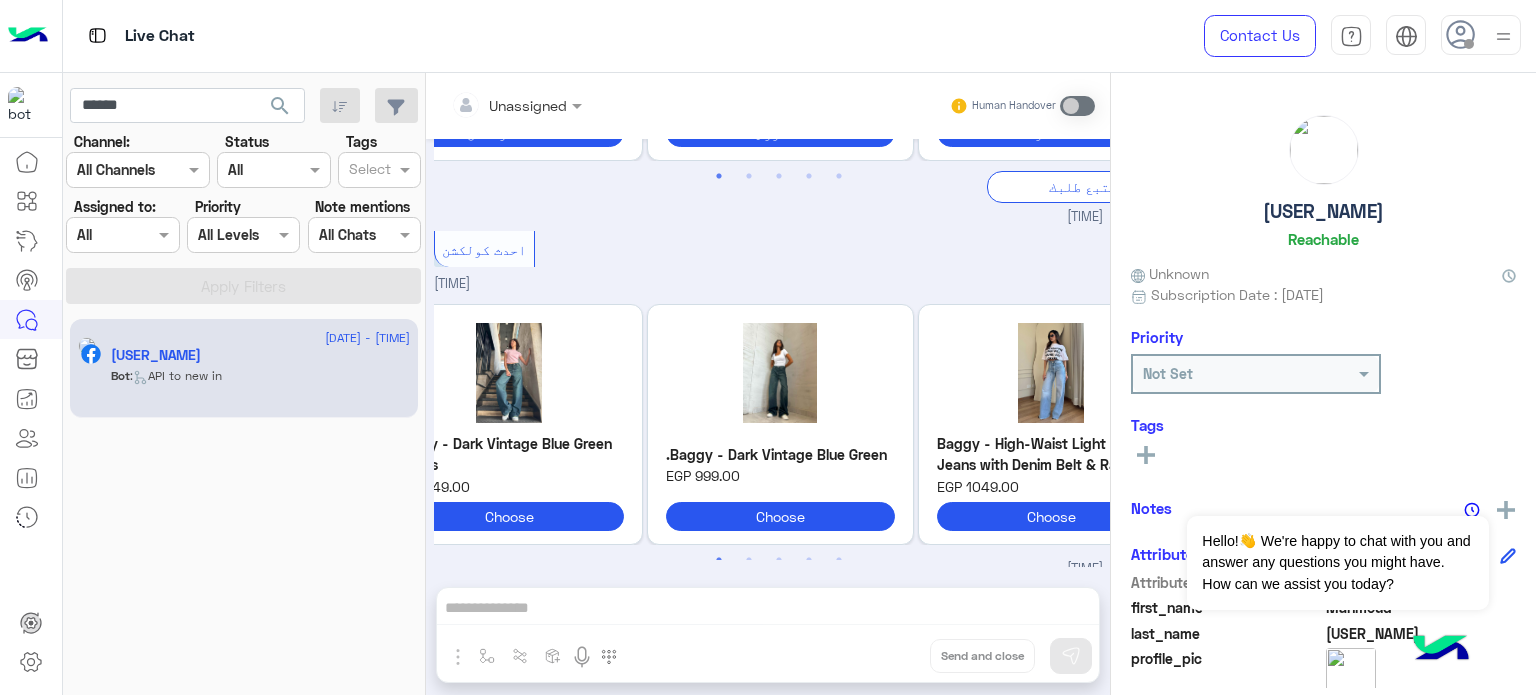 click on "Mahmoud Nagi" 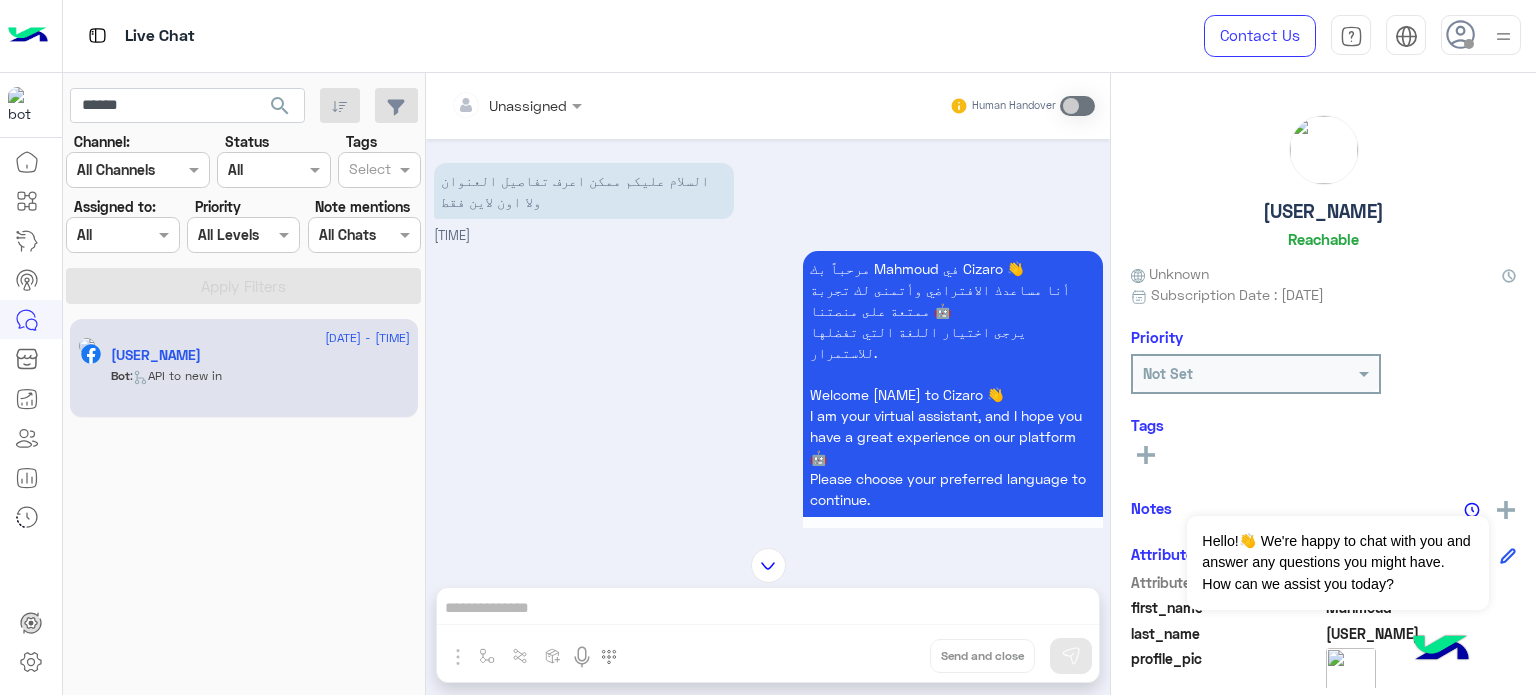 scroll, scrollTop: 0, scrollLeft: 0, axis: both 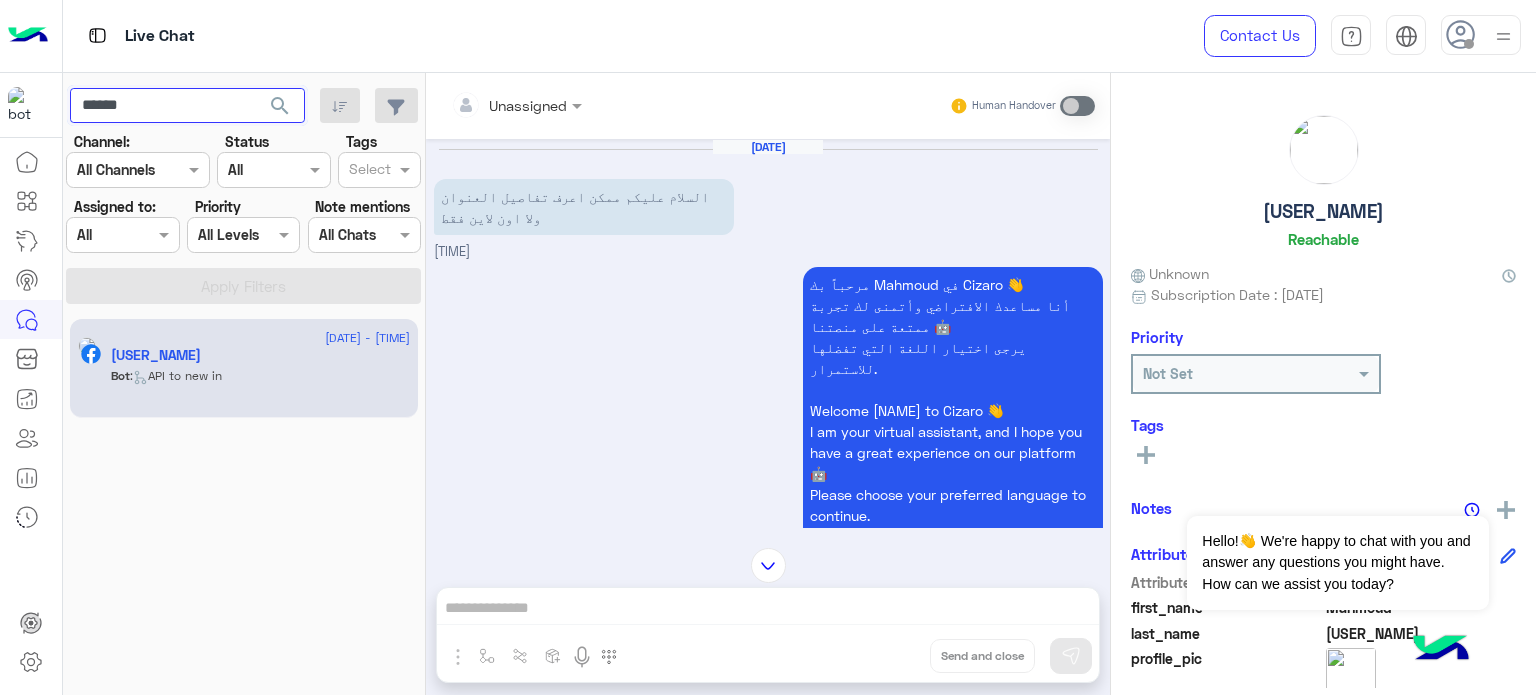 click on "******" at bounding box center [187, 106] 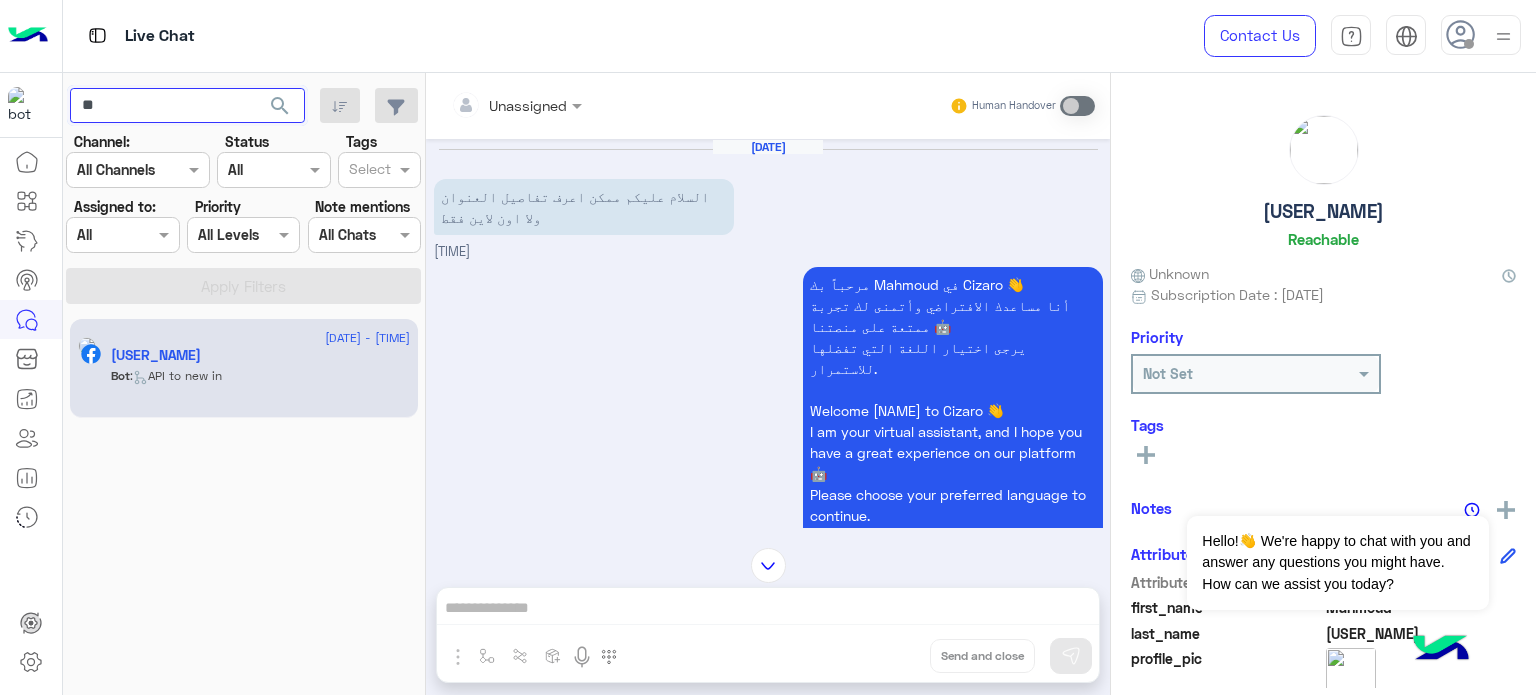 type on "*" 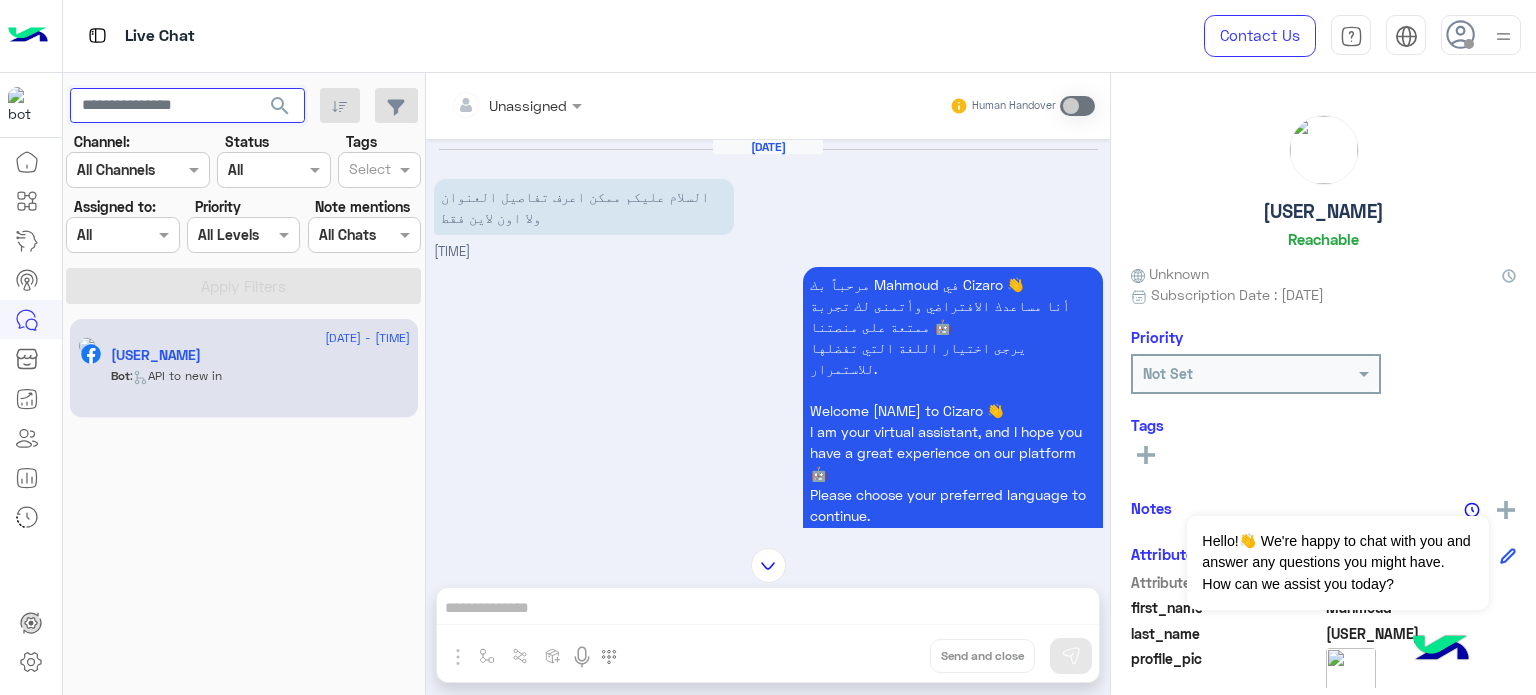type 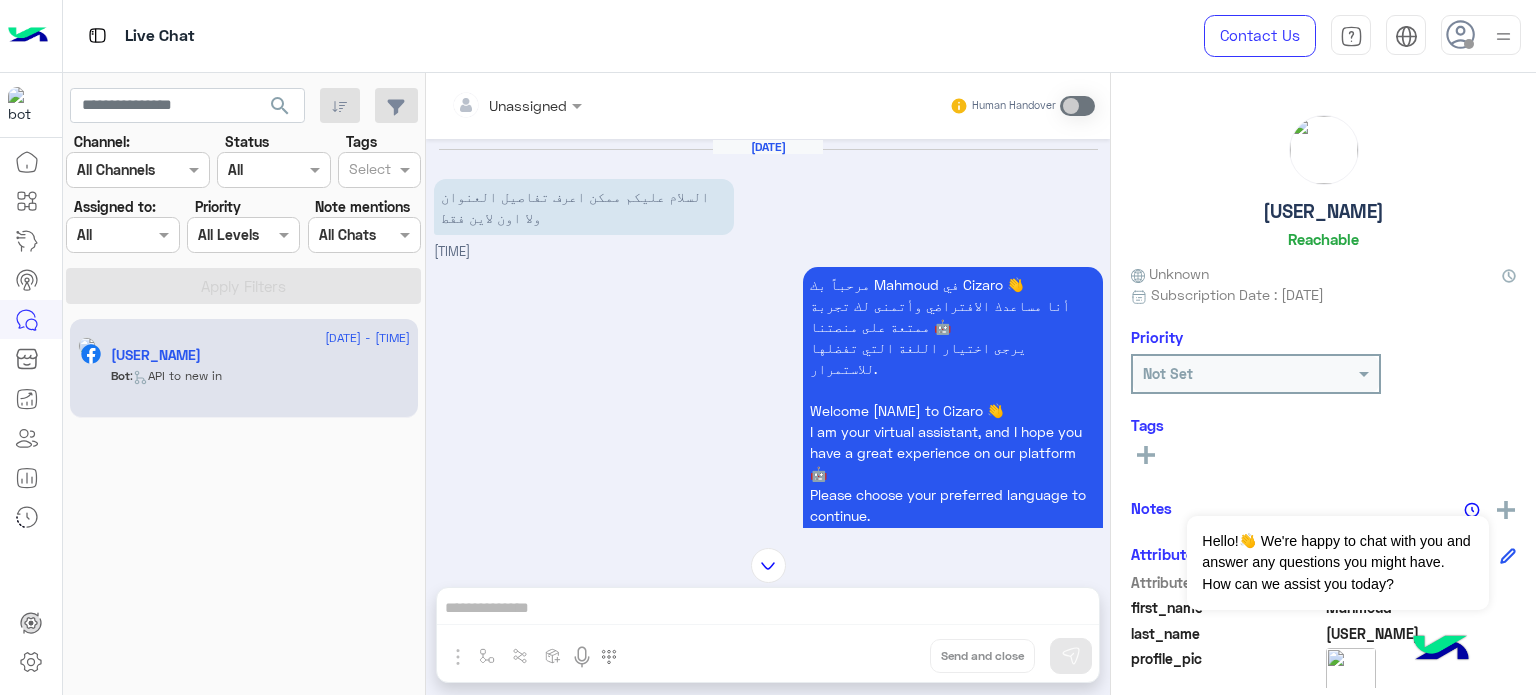 click on "search" 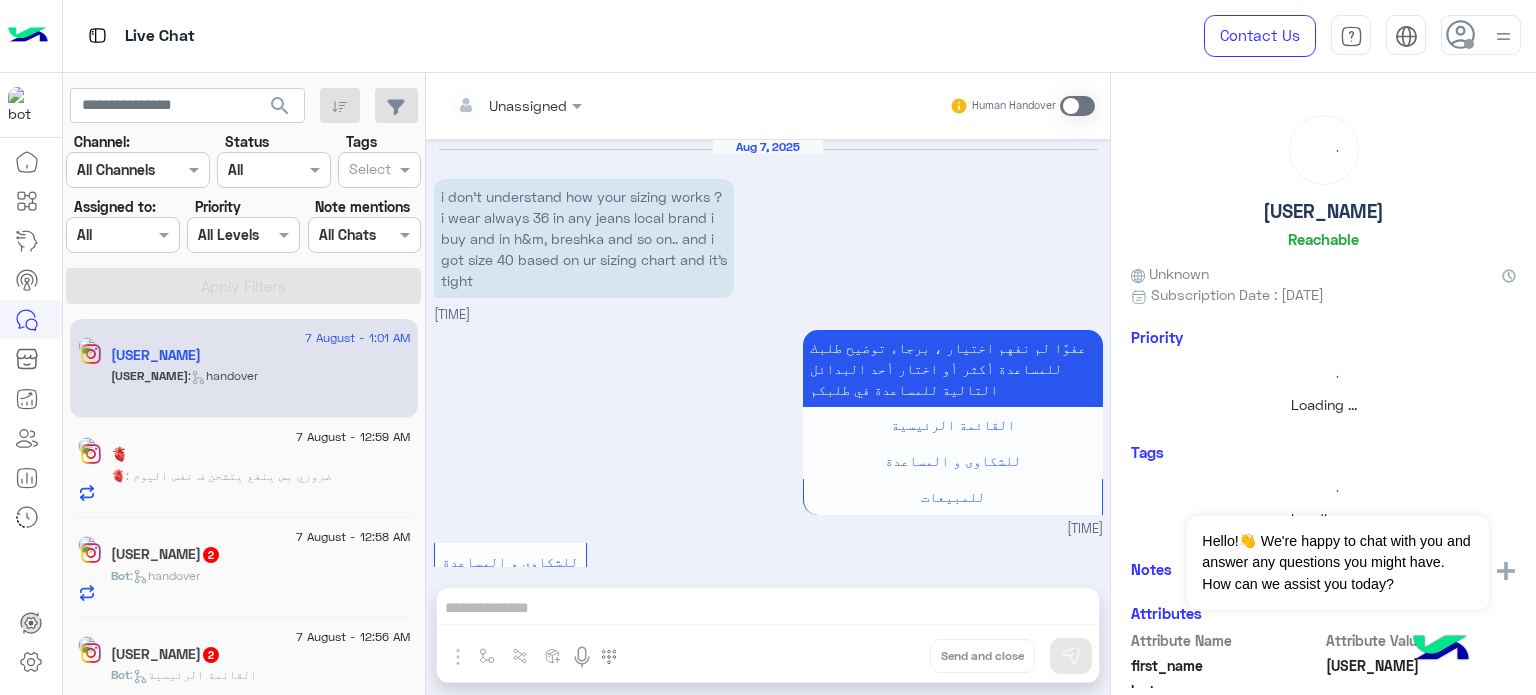 scroll, scrollTop: 362, scrollLeft: 0, axis: vertical 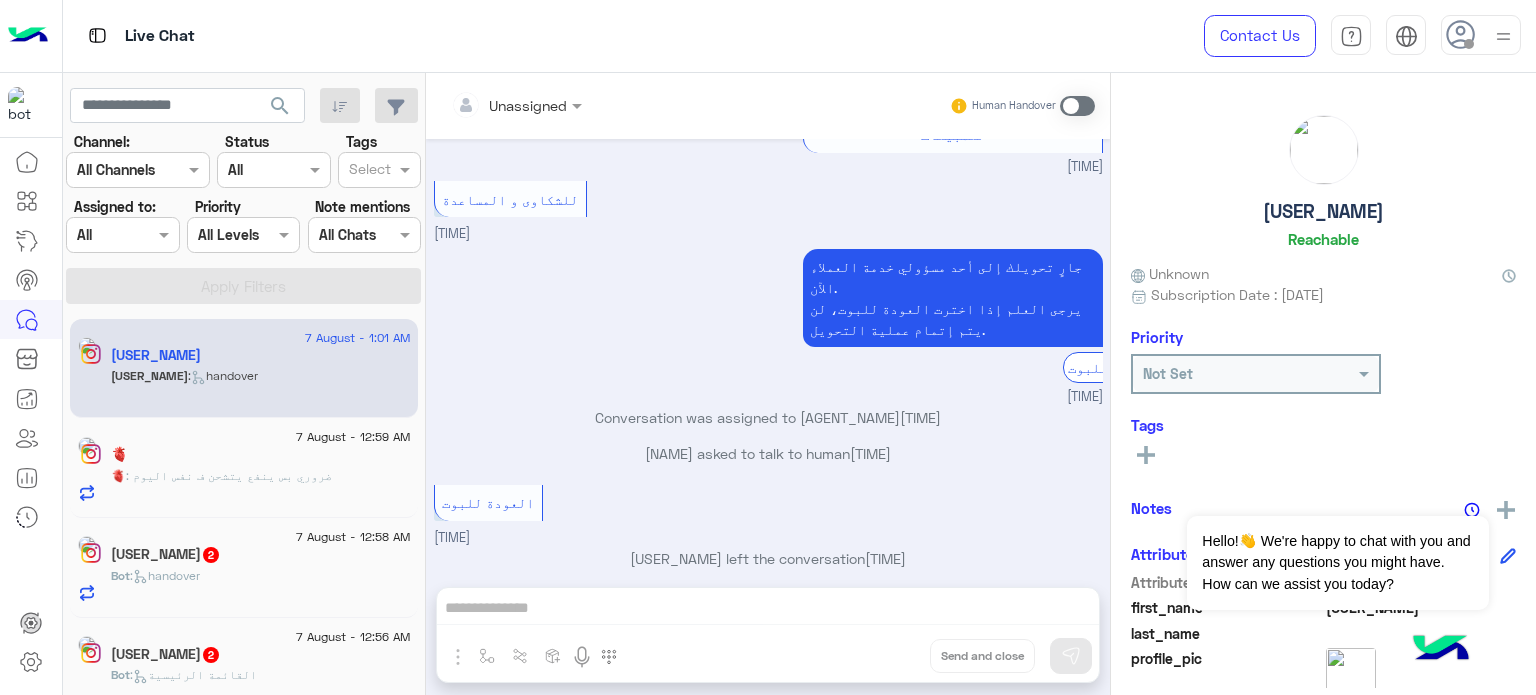 click at bounding box center [122, 234] 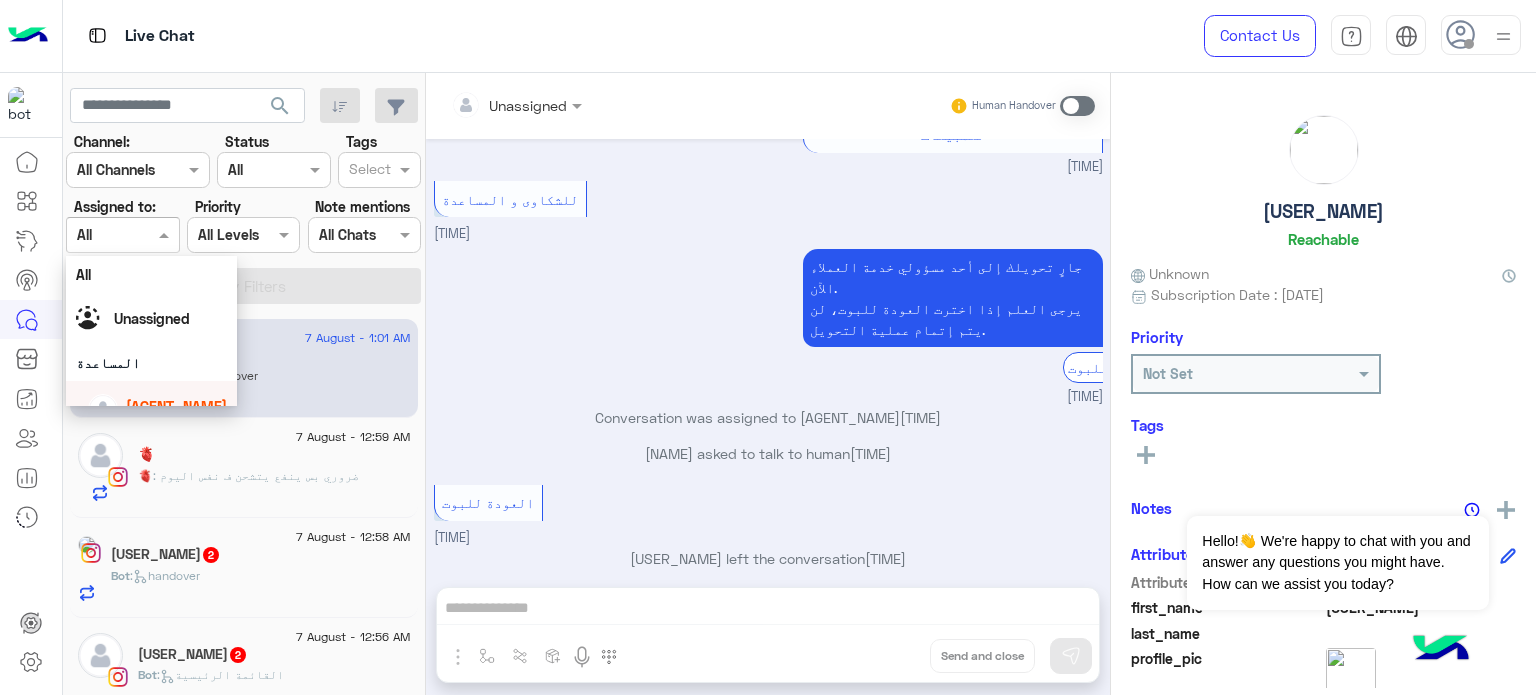 click on "[FIRST] [LAST]" at bounding box center [176, 406] 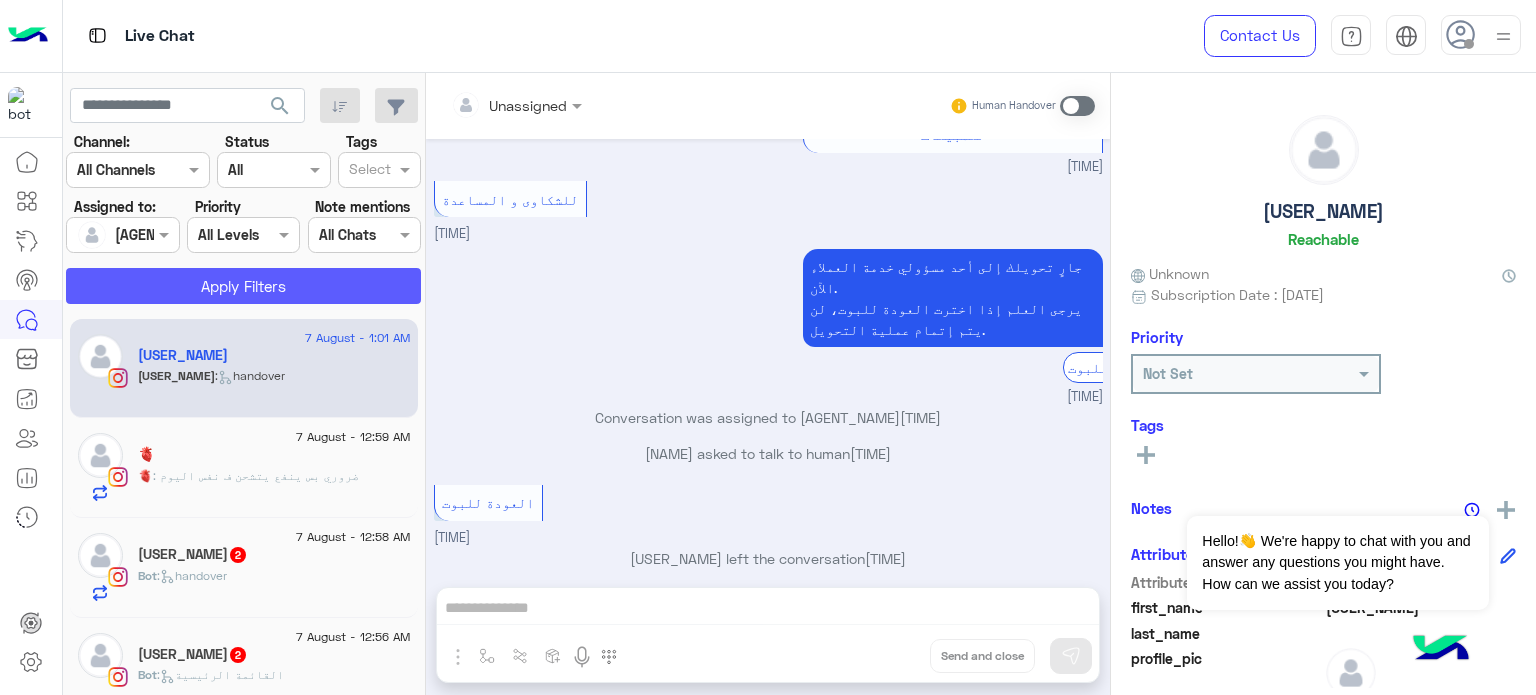 click on "Apply Filters" 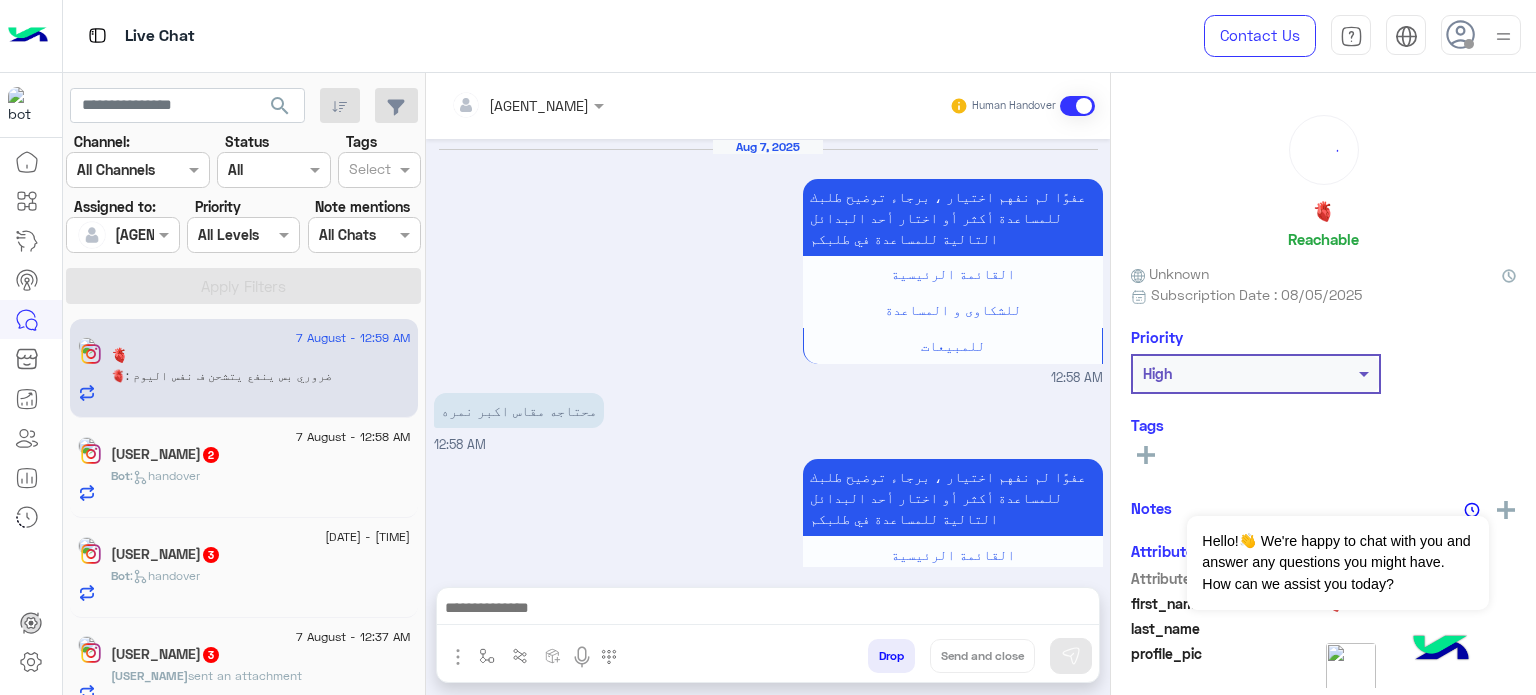 scroll, scrollTop: 1192, scrollLeft: 0, axis: vertical 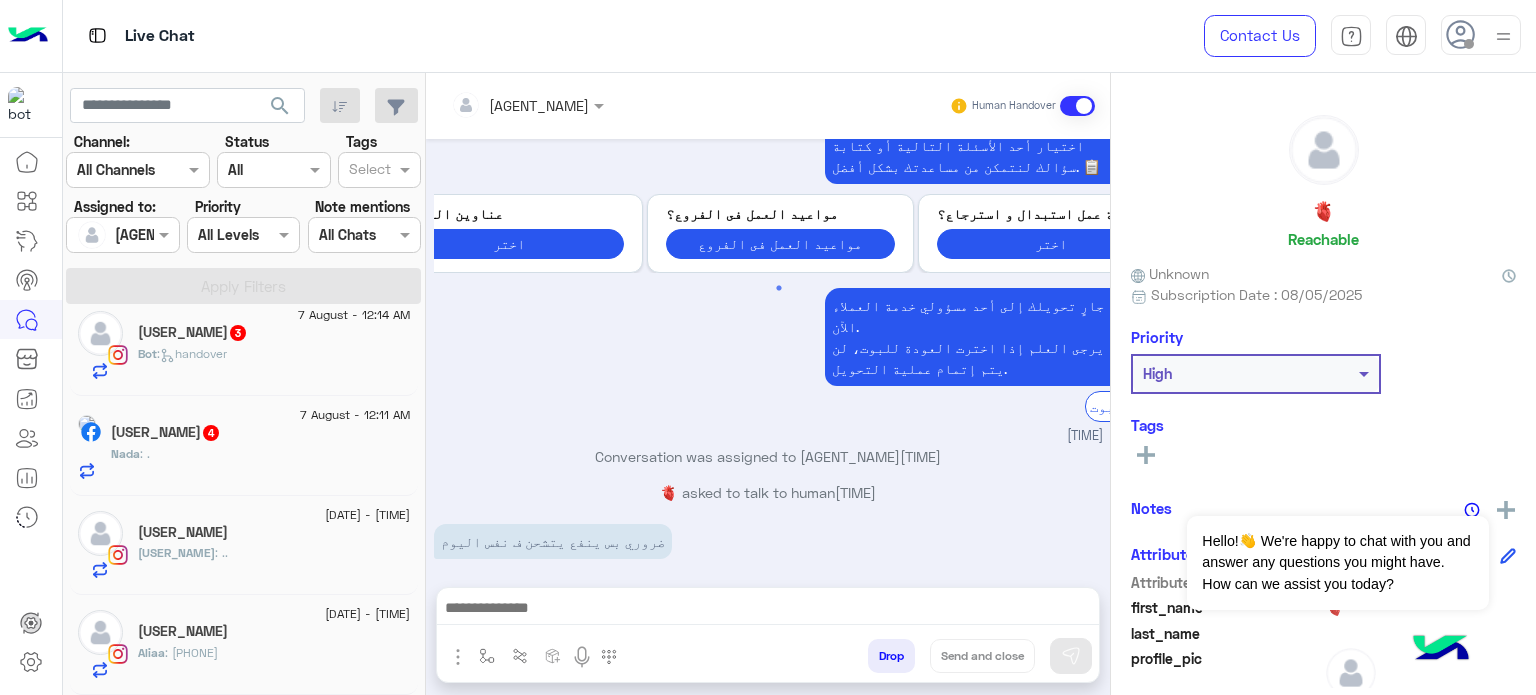 click on "[FIRST]" 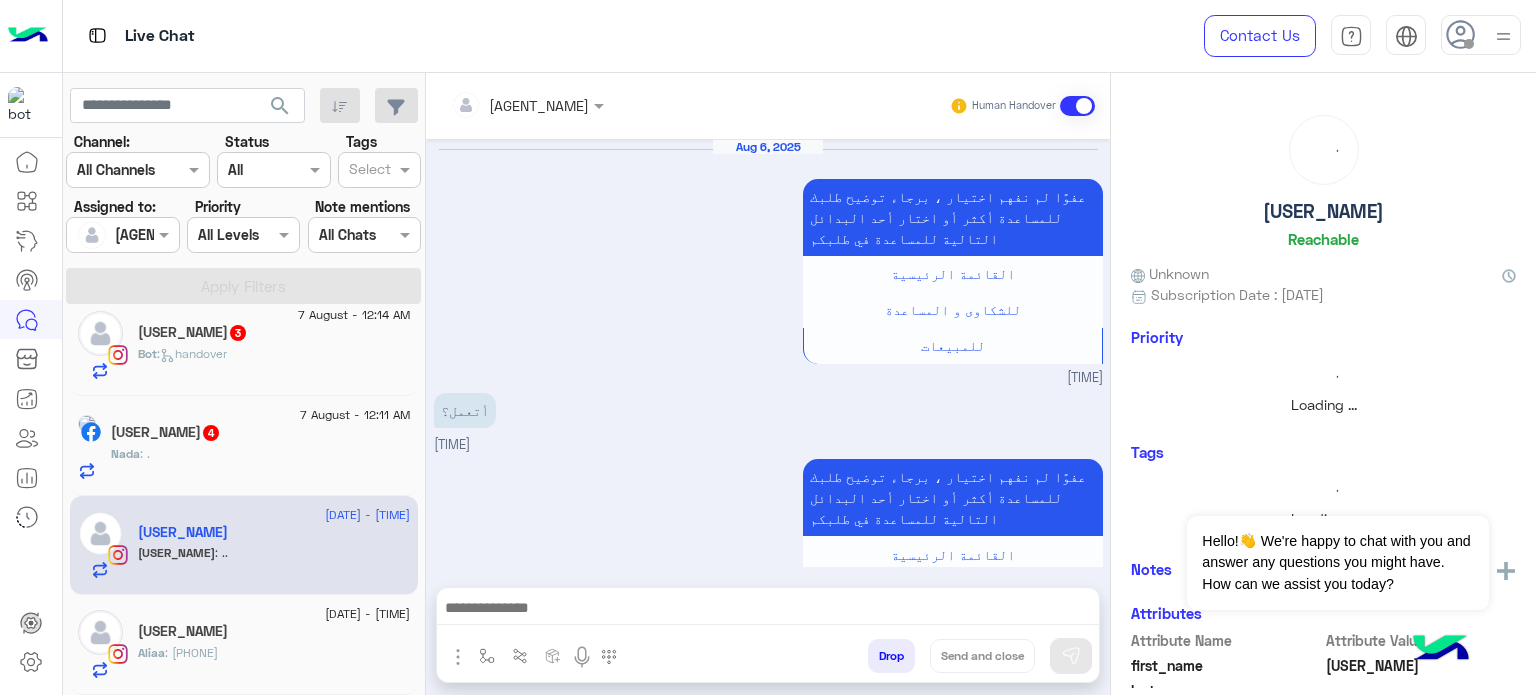 scroll, scrollTop: 589, scrollLeft: 0, axis: vertical 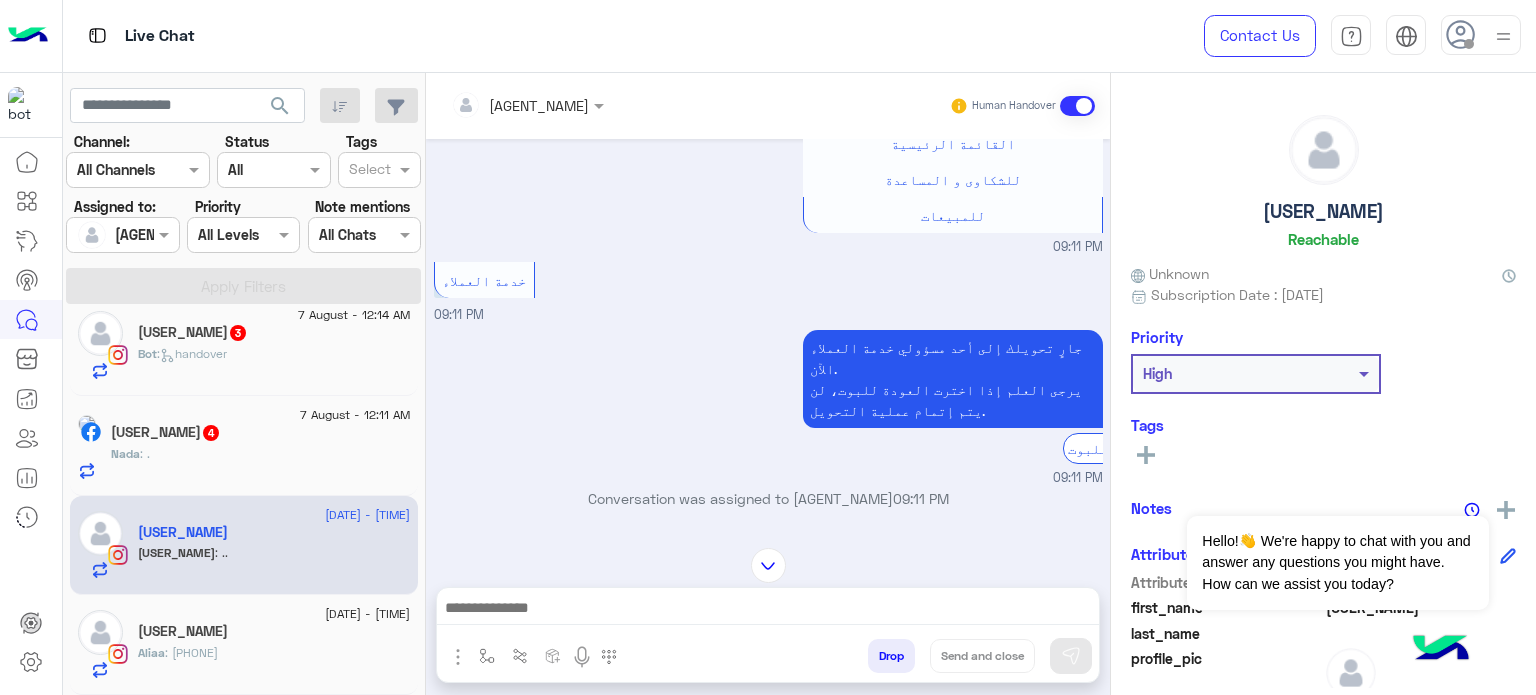 click on "Aliaa : 01098108824" 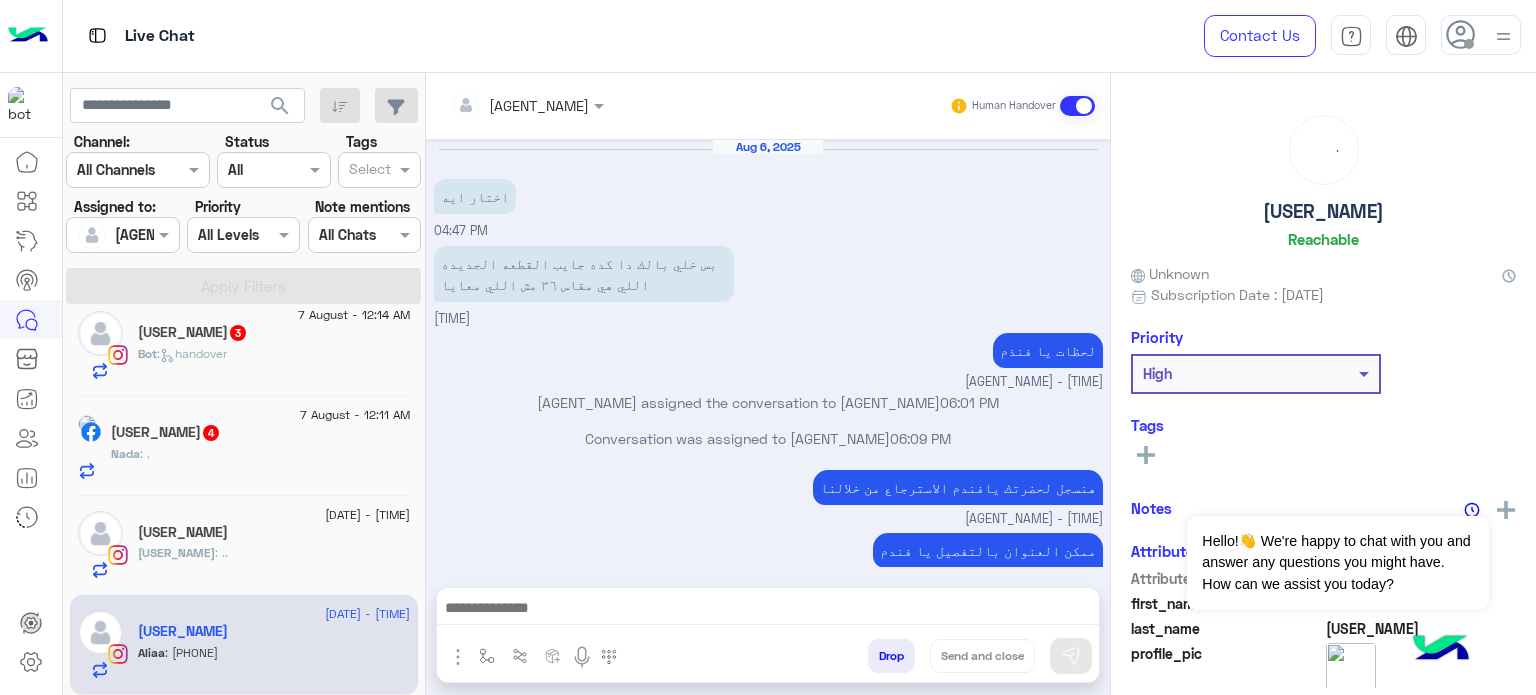 scroll, scrollTop: 214, scrollLeft: 0, axis: vertical 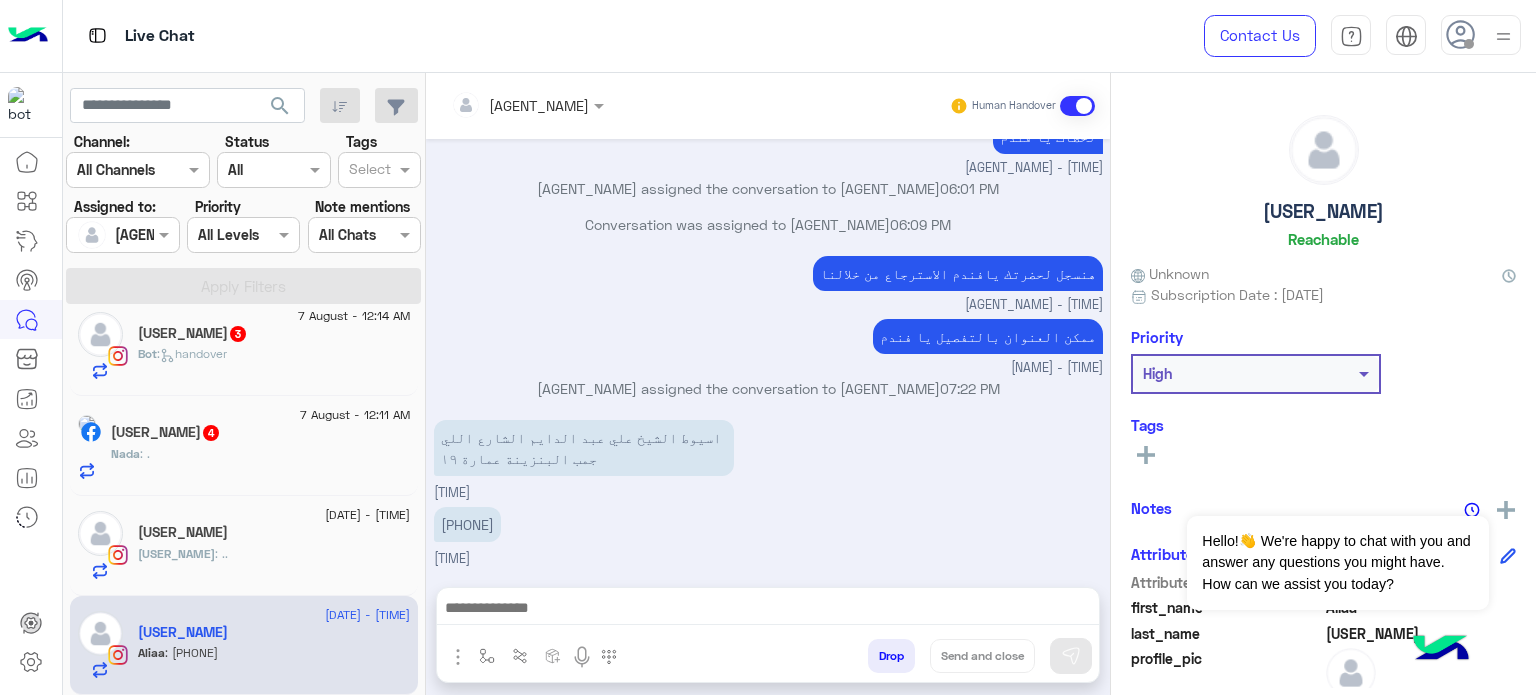 click on "Mariam Saber assigned the conversation to lobna Mounir   07:22 PM" at bounding box center [768, 388] 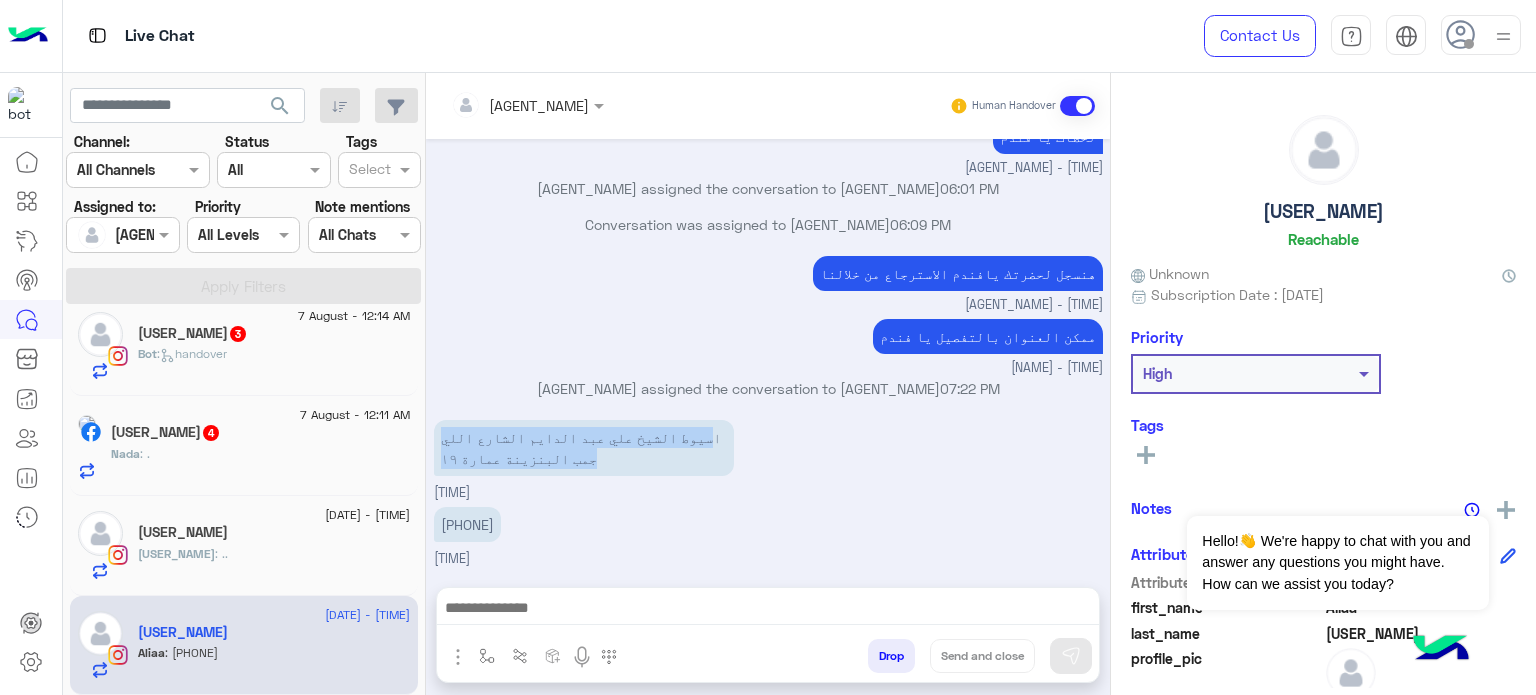 drag, startPoint x: 699, startPoint y: 428, endPoint x: 577, endPoint y: 462, distance: 126.649124 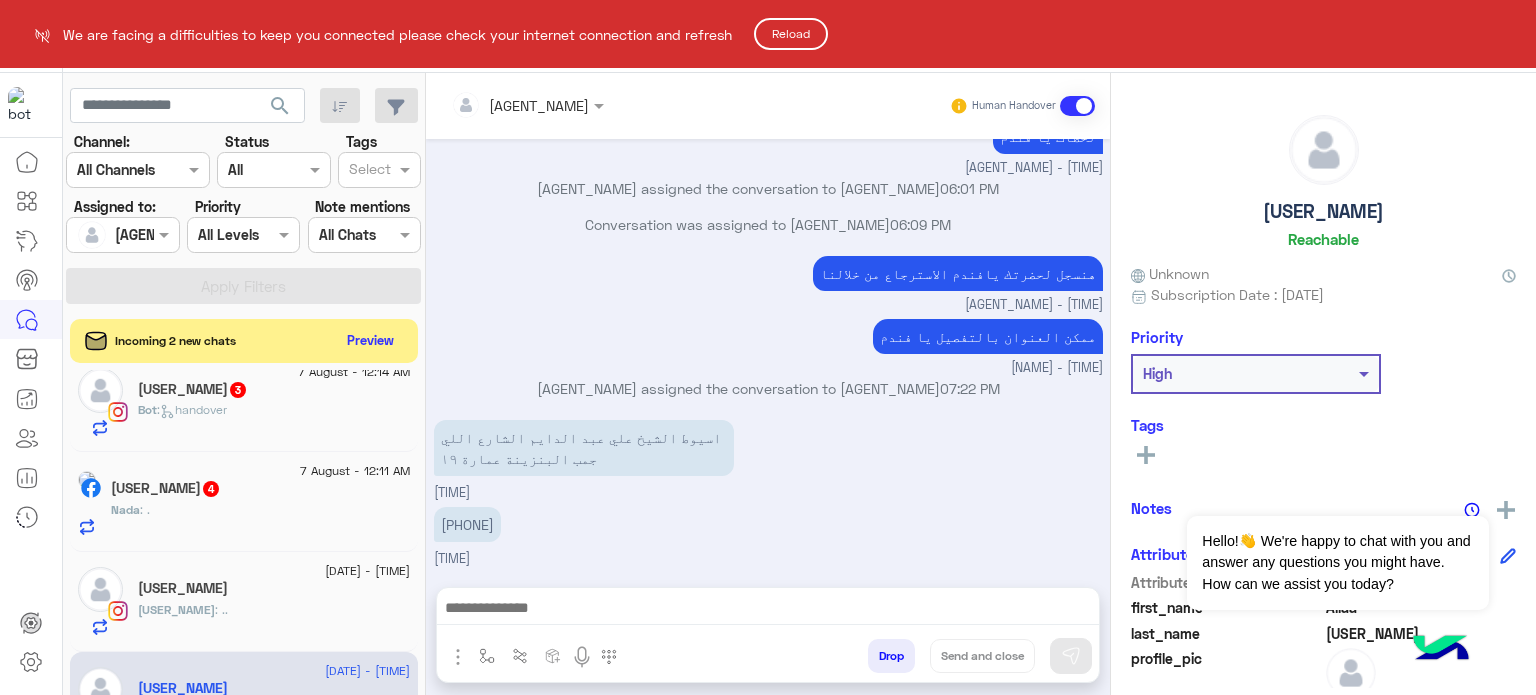drag, startPoint x: 1369, startPoint y: 211, endPoint x: 1268, endPoint y: 210, distance: 101.00495 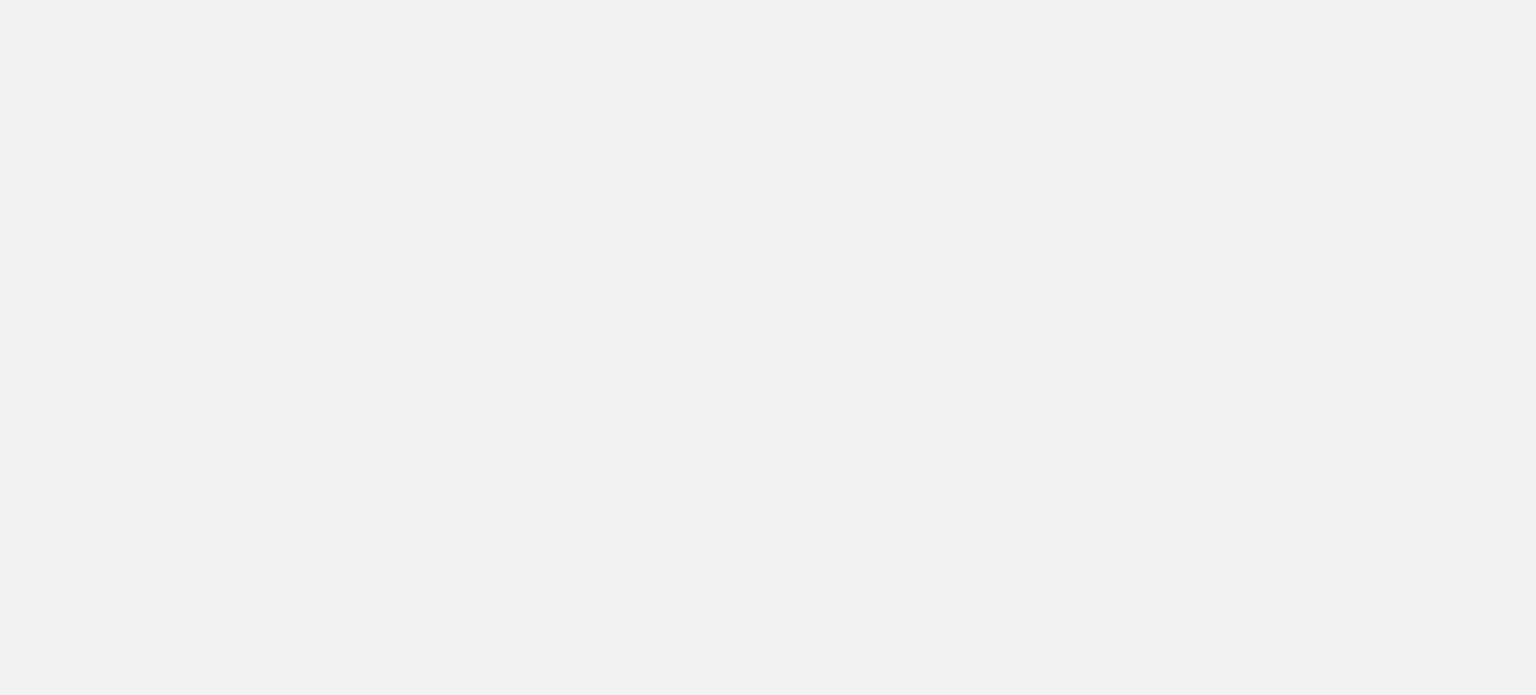 scroll, scrollTop: 0, scrollLeft: 0, axis: both 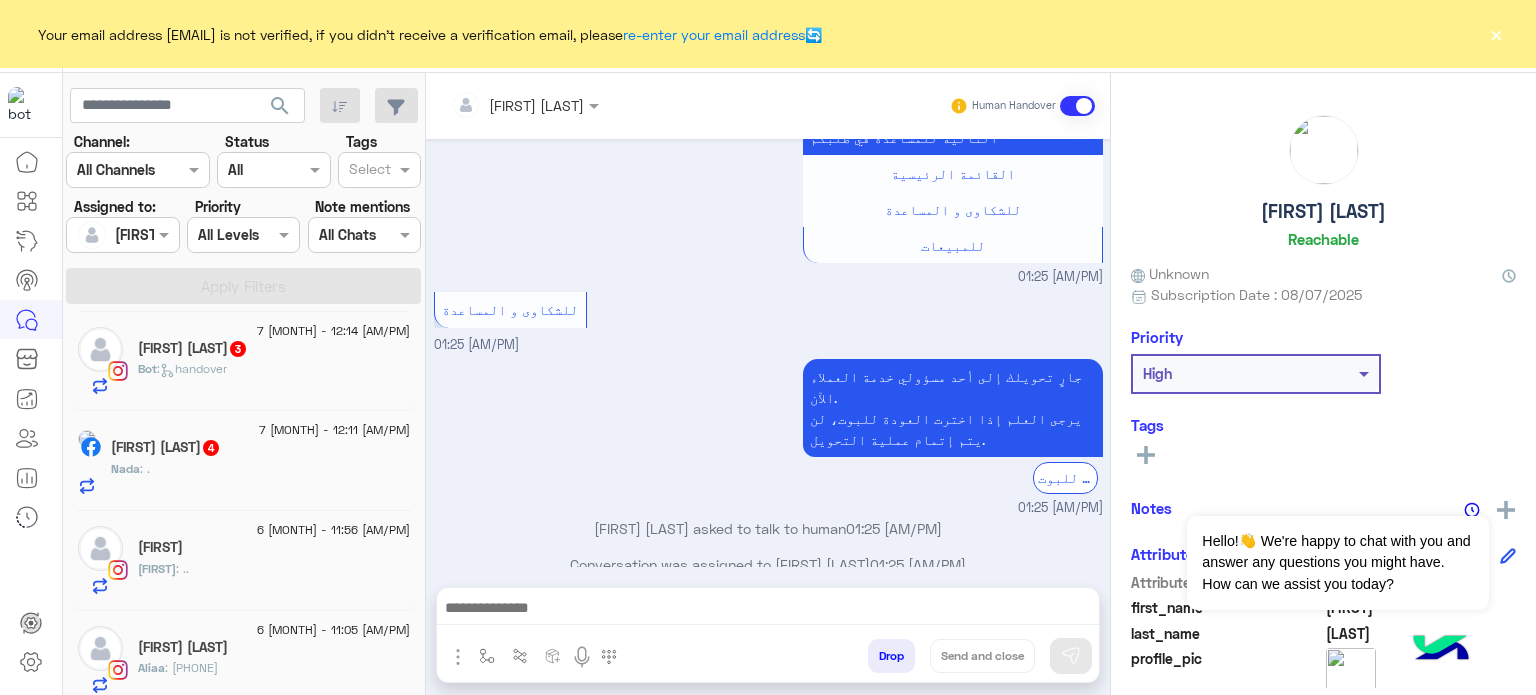 click on "[FIRST] [LAST]" 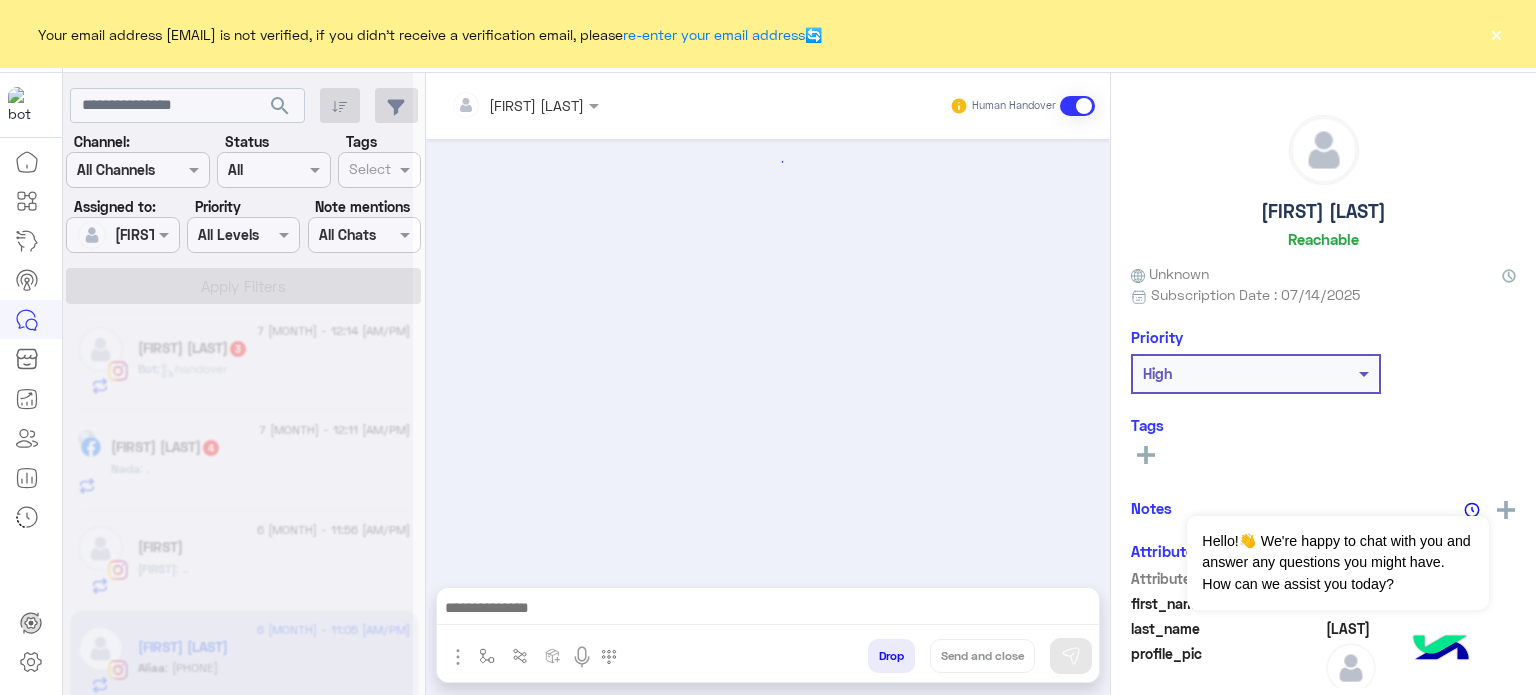 scroll, scrollTop: 214, scrollLeft: 0, axis: vertical 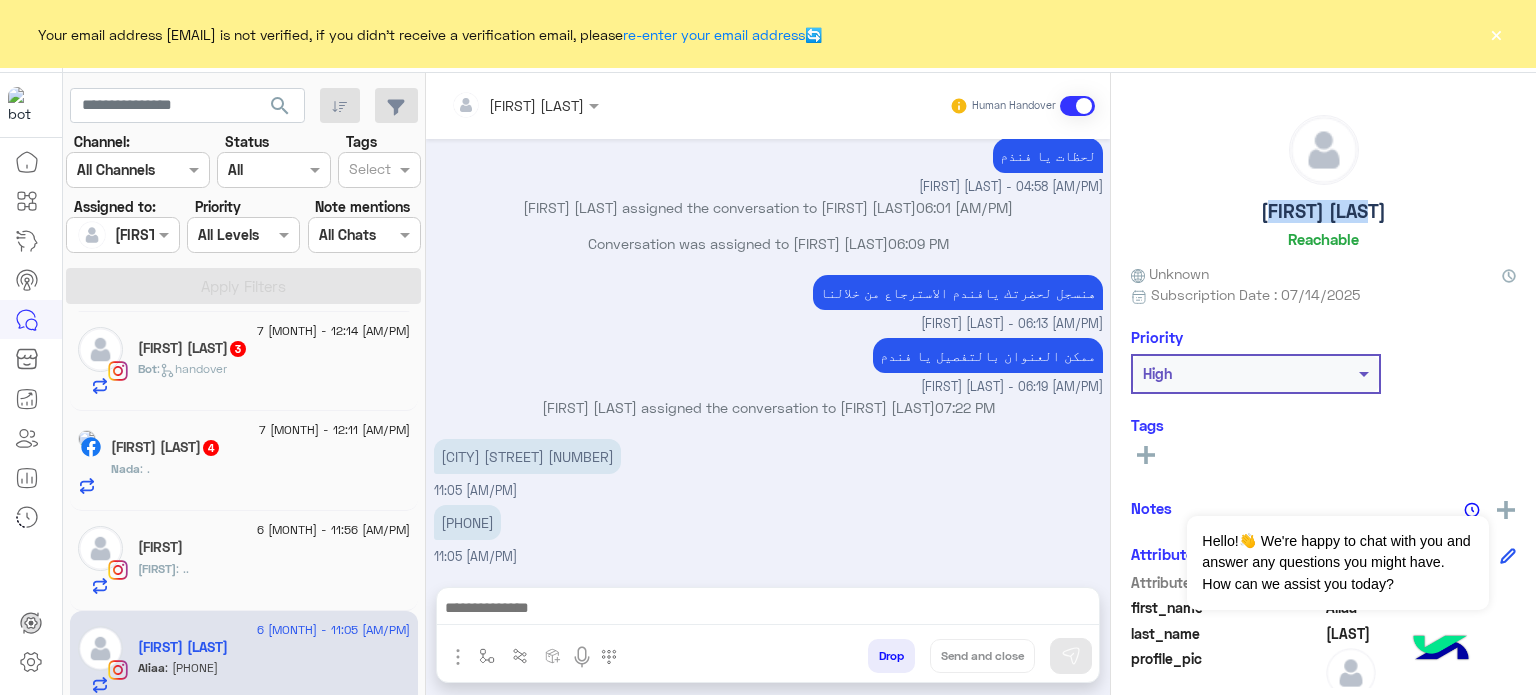drag, startPoint x: 1372, startPoint y: 205, endPoint x: 1272, endPoint y: 208, distance: 100.04499 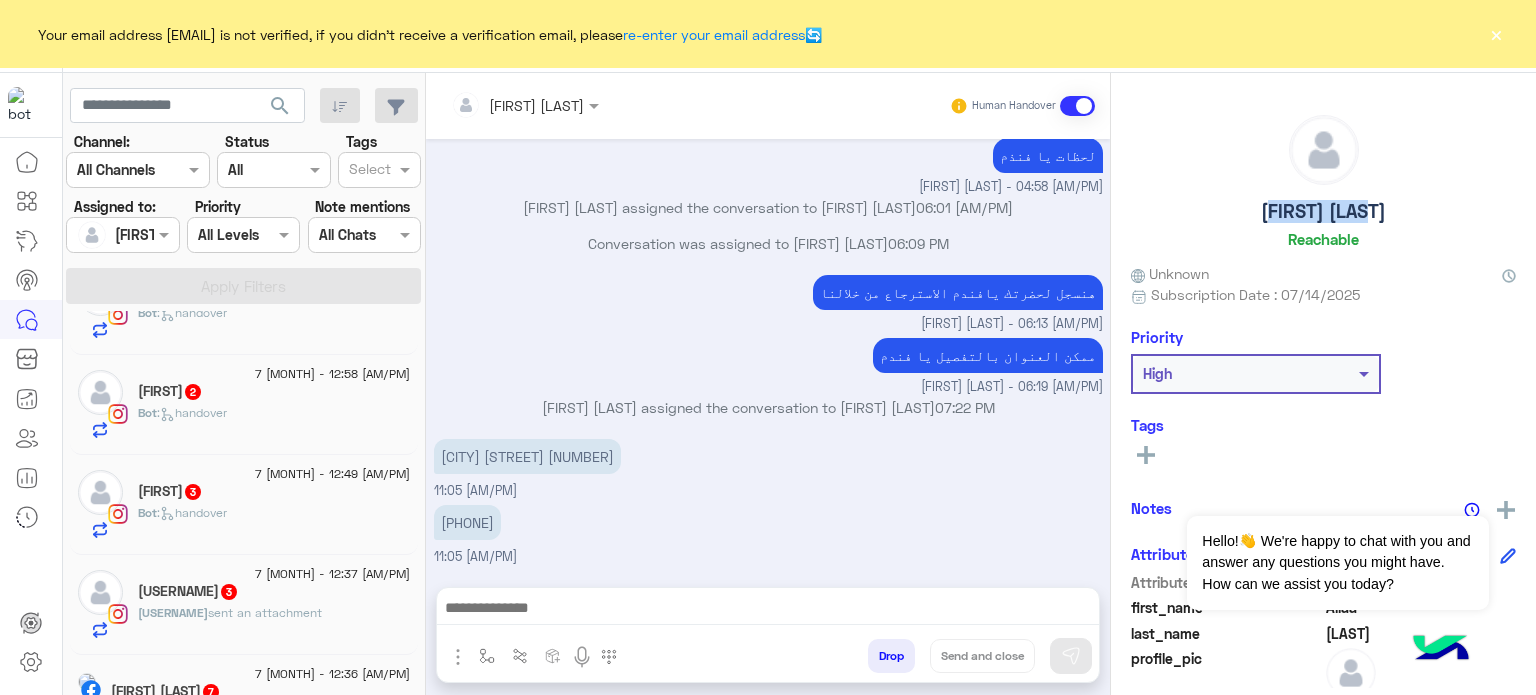 scroll, scrollTop: 0, scrollLeft: 0, axis: both 